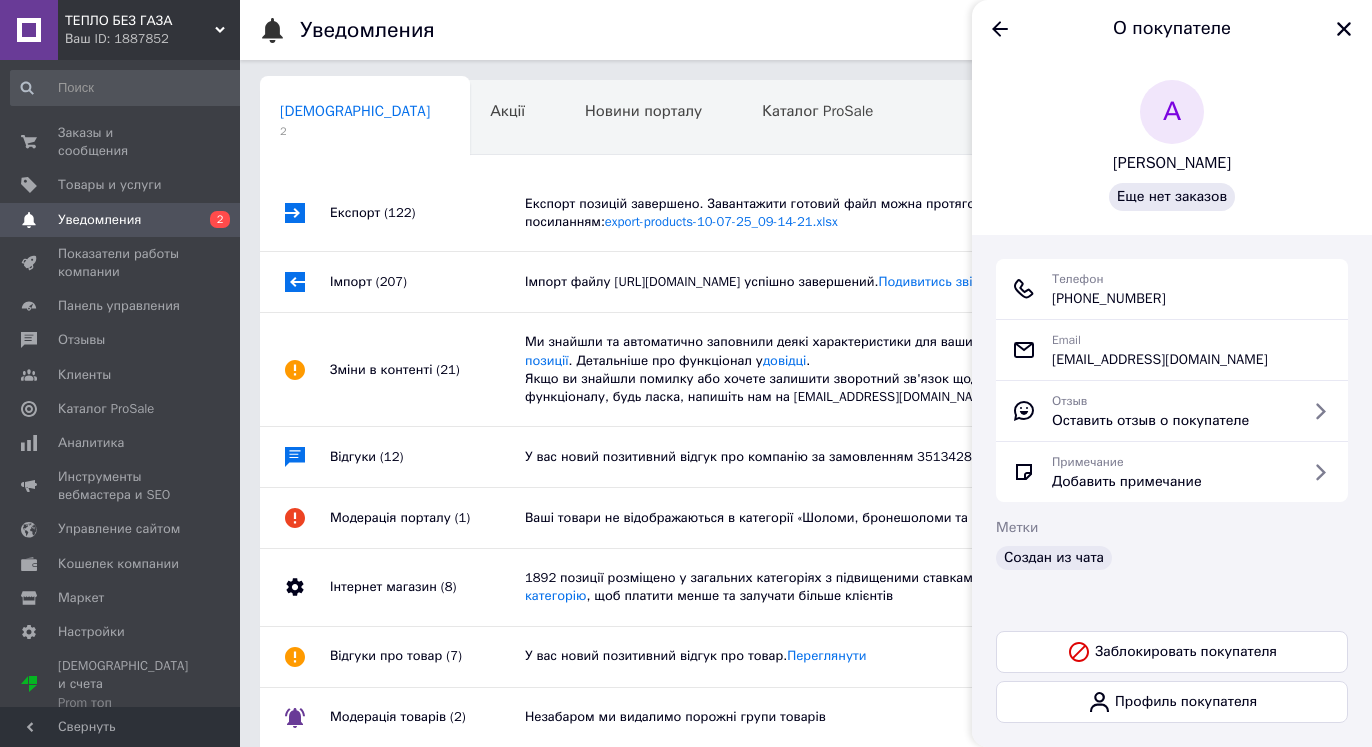 scroll, scrollTop: 0, scrollLeft: 0, axis: both 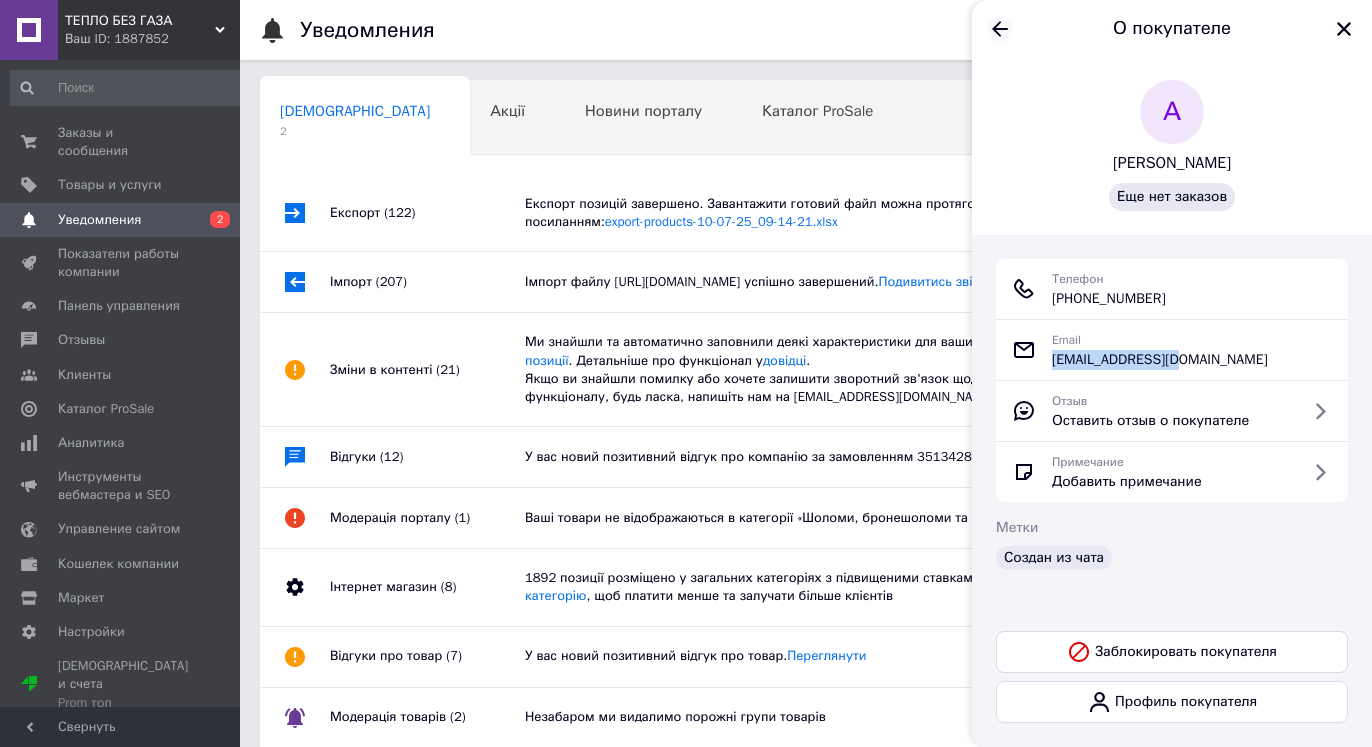 click 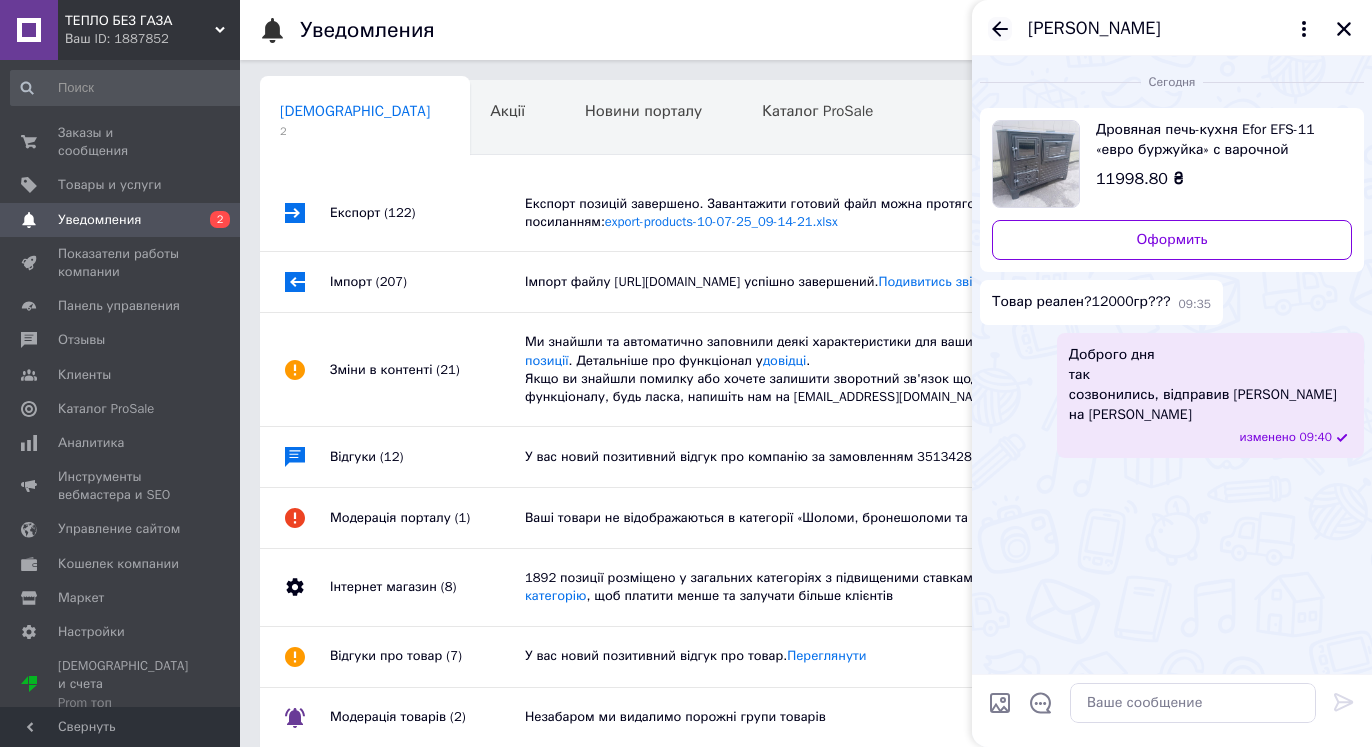 click 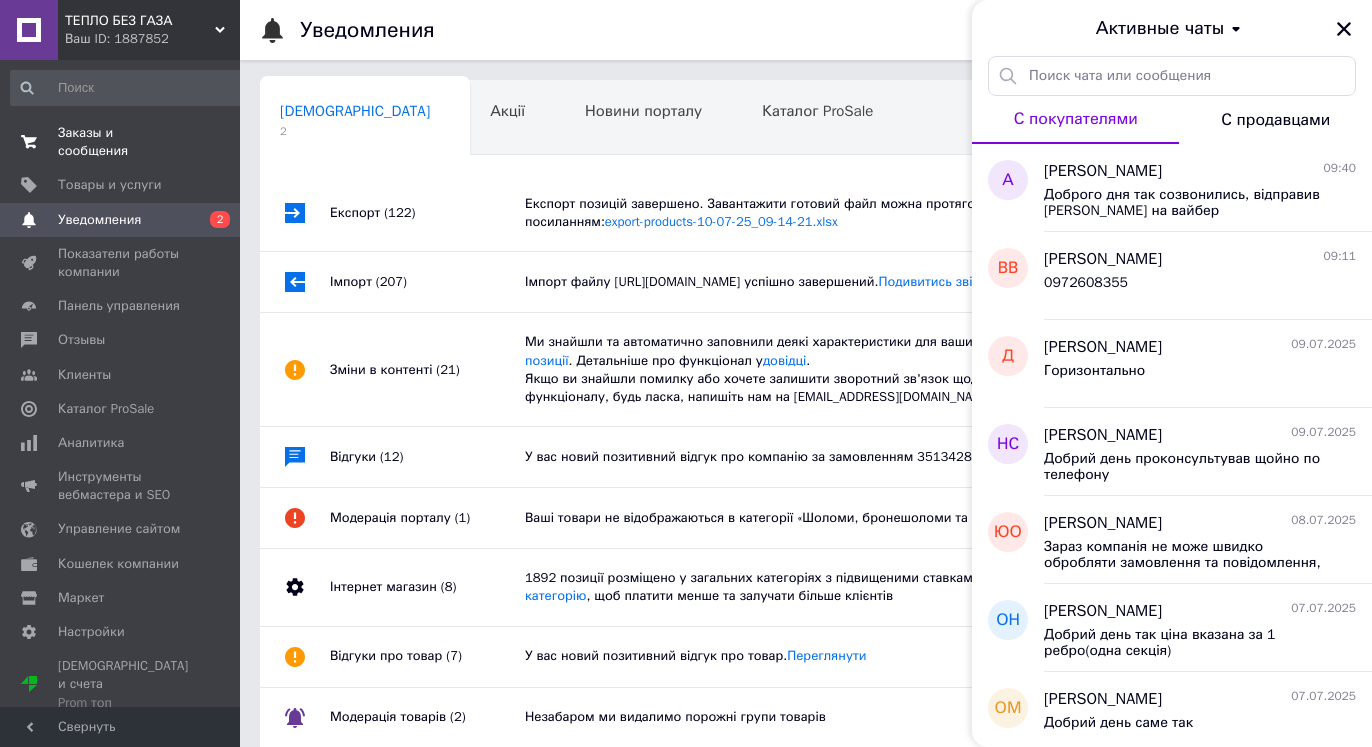 click on "Заказы и сообщения" at bounding box center (121, 142) 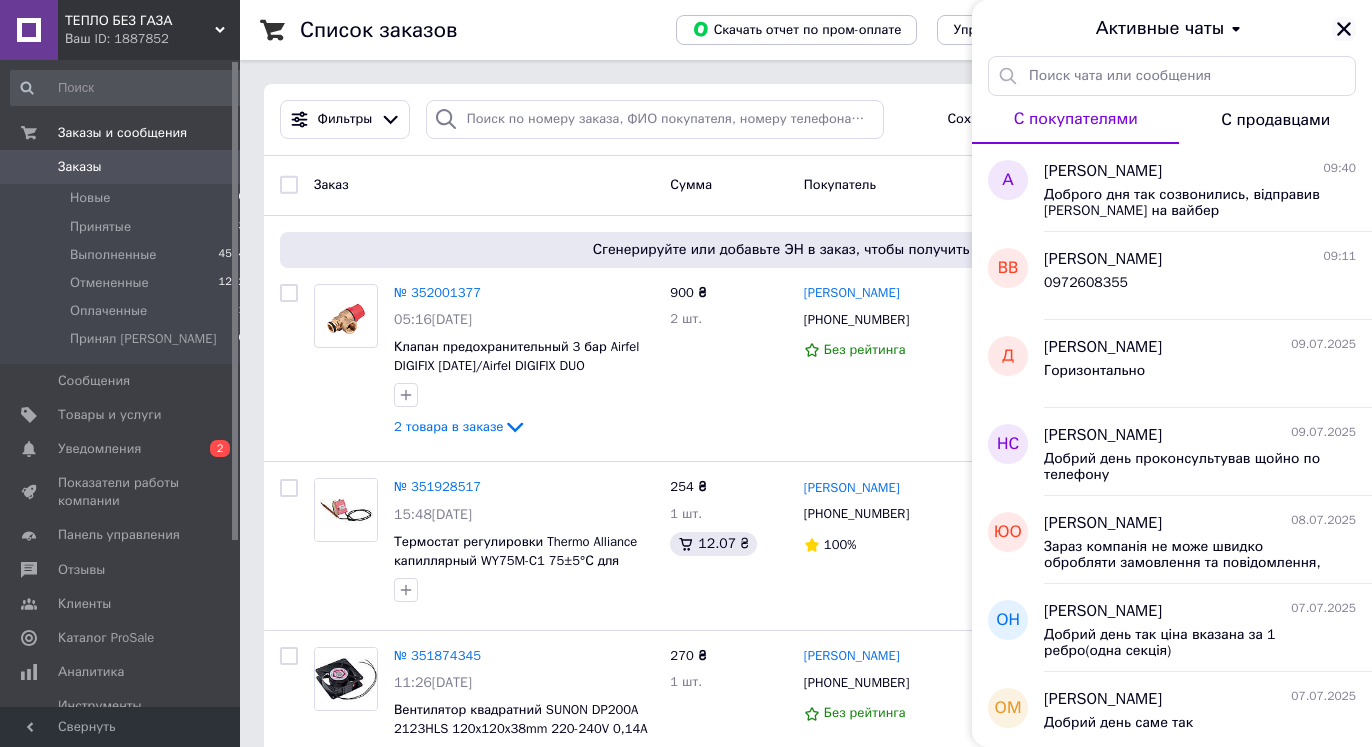 click 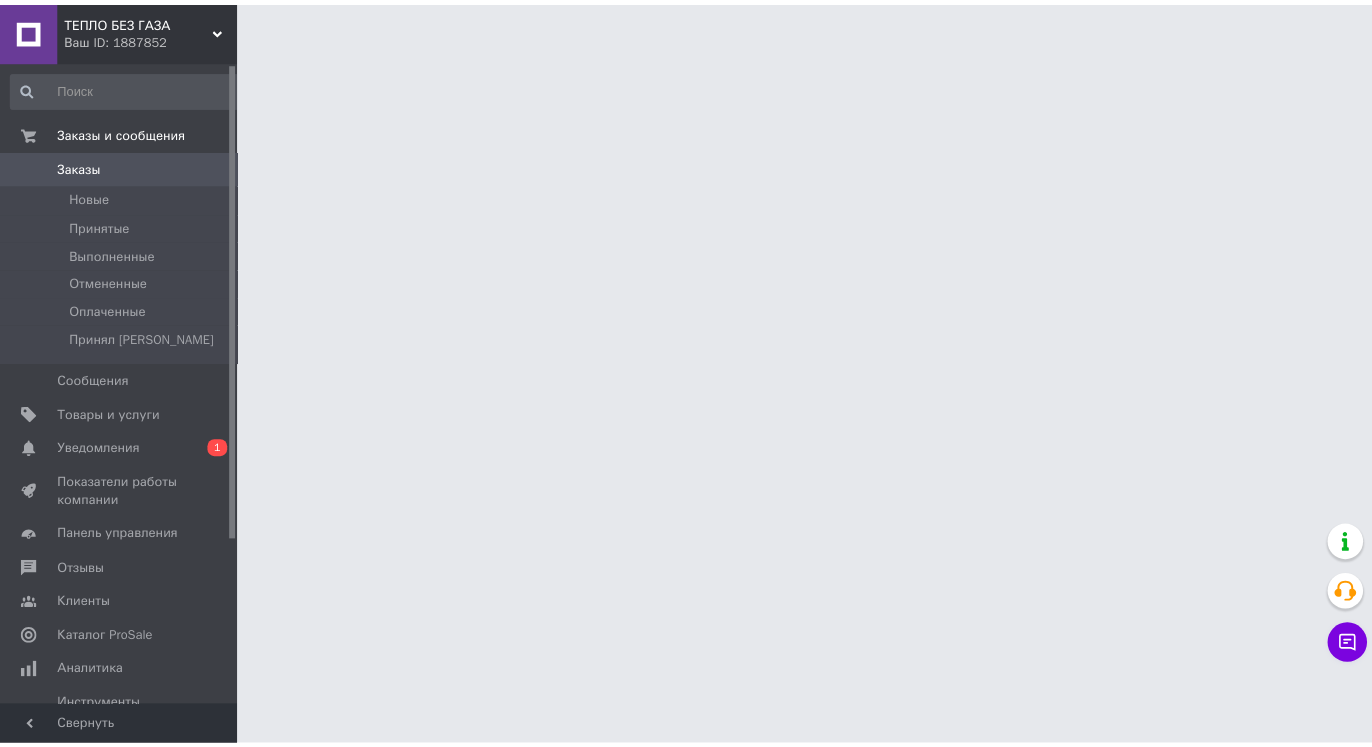 scroll, scrollTop: 0, scrollLeft: 0, axis: both 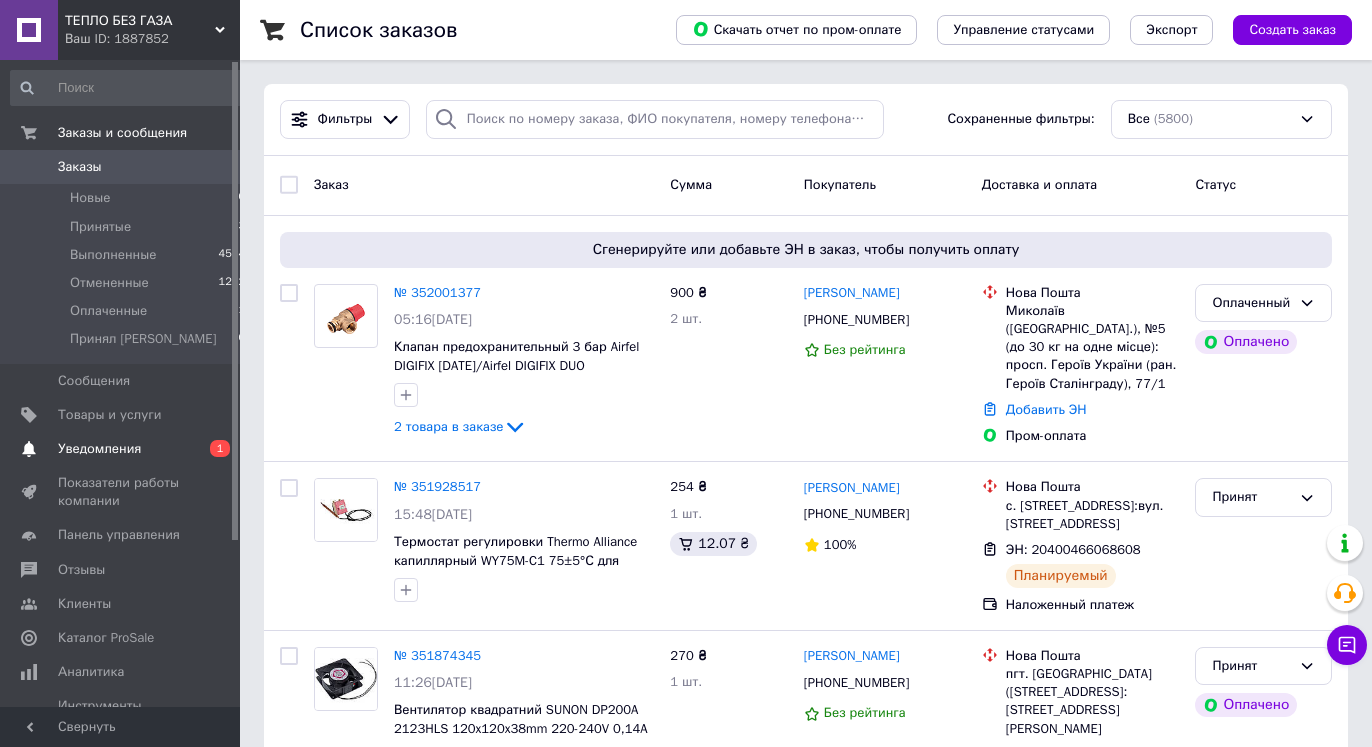 click on "Уведомления" at bounding box center [99, 449] 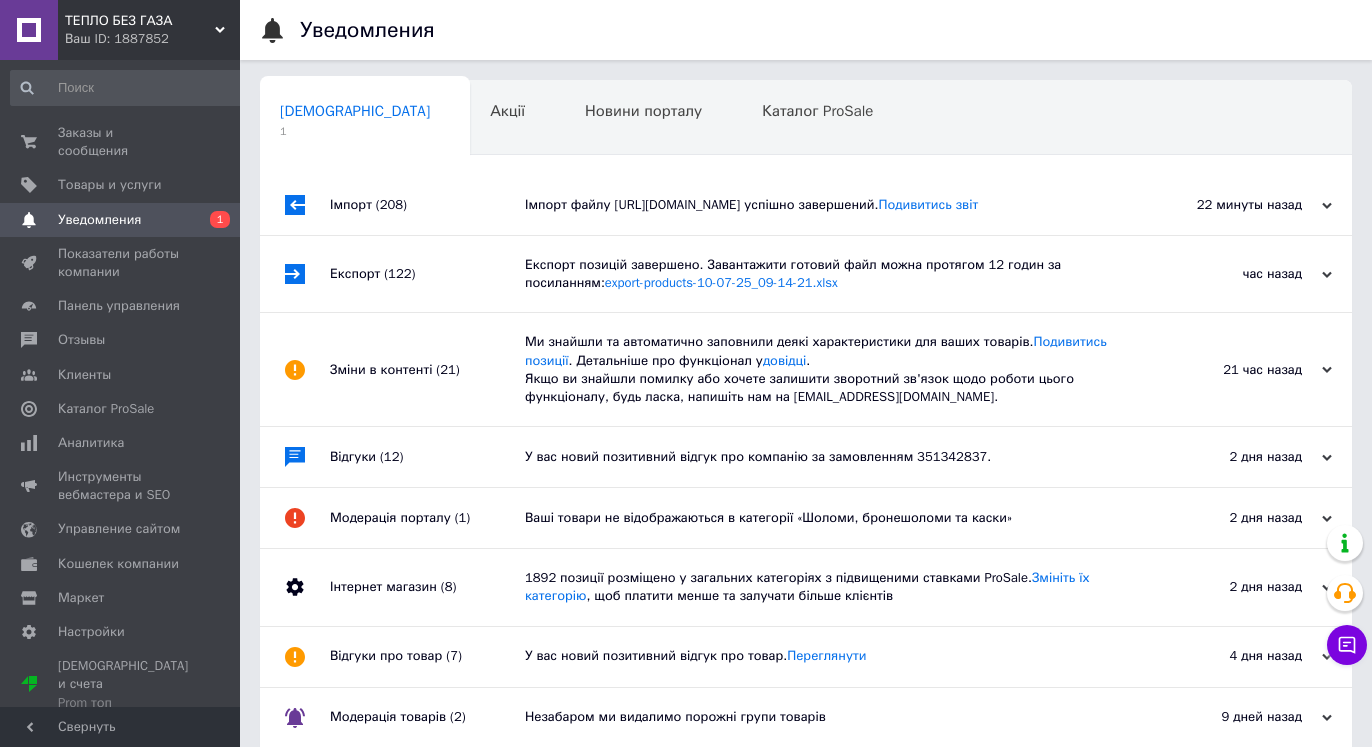 click on "ТЕПЛО БЕЗ ГАЗА" at bounding box center (140, 21) 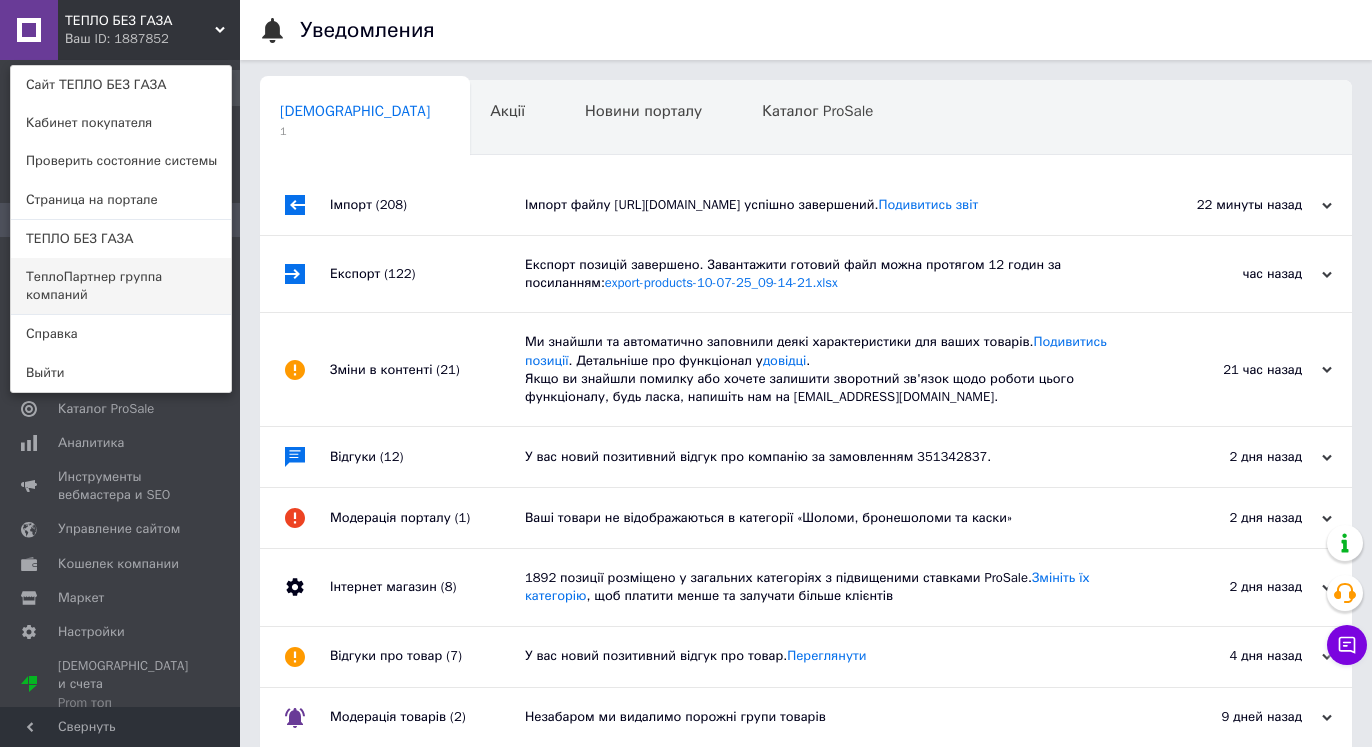 click on "ТеплоПартнер группа компаний" at bounding box center [121, 286] 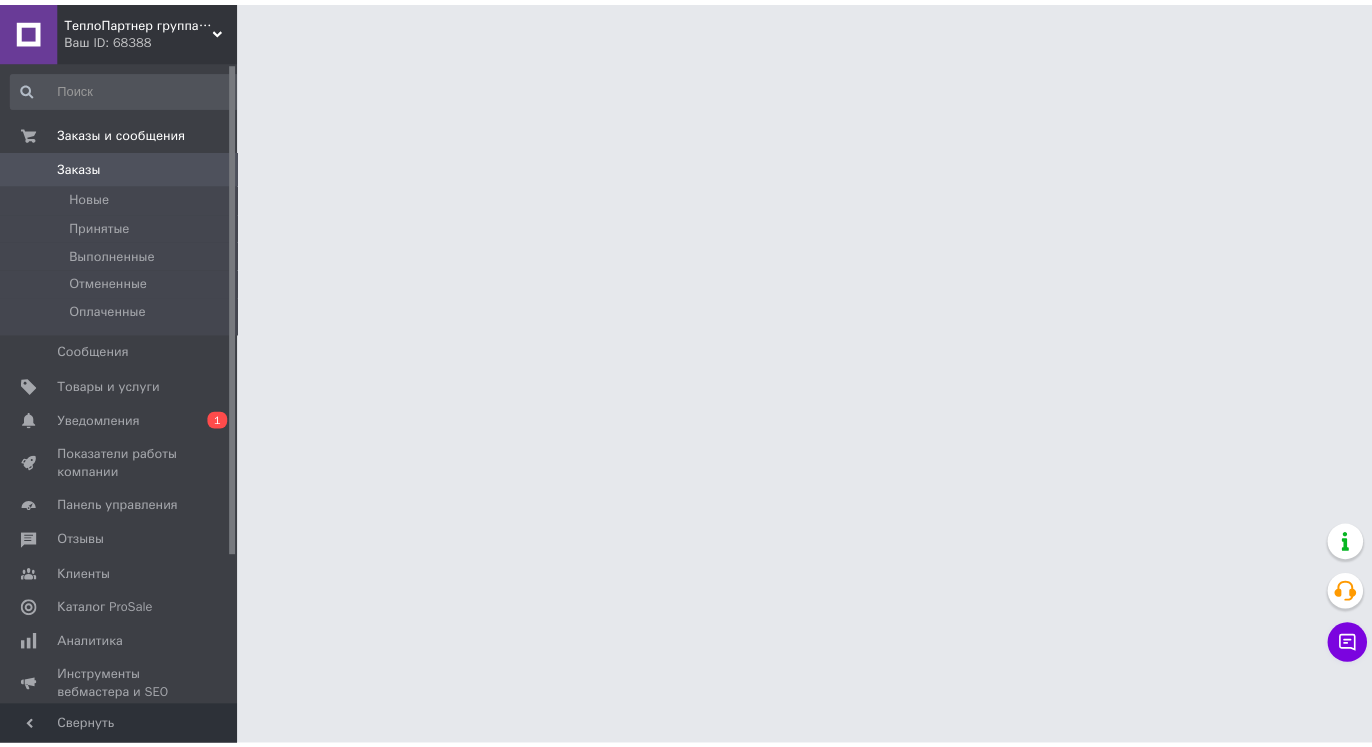 scroll, scrollTop: 0, scrollLeft: 0, axis: both 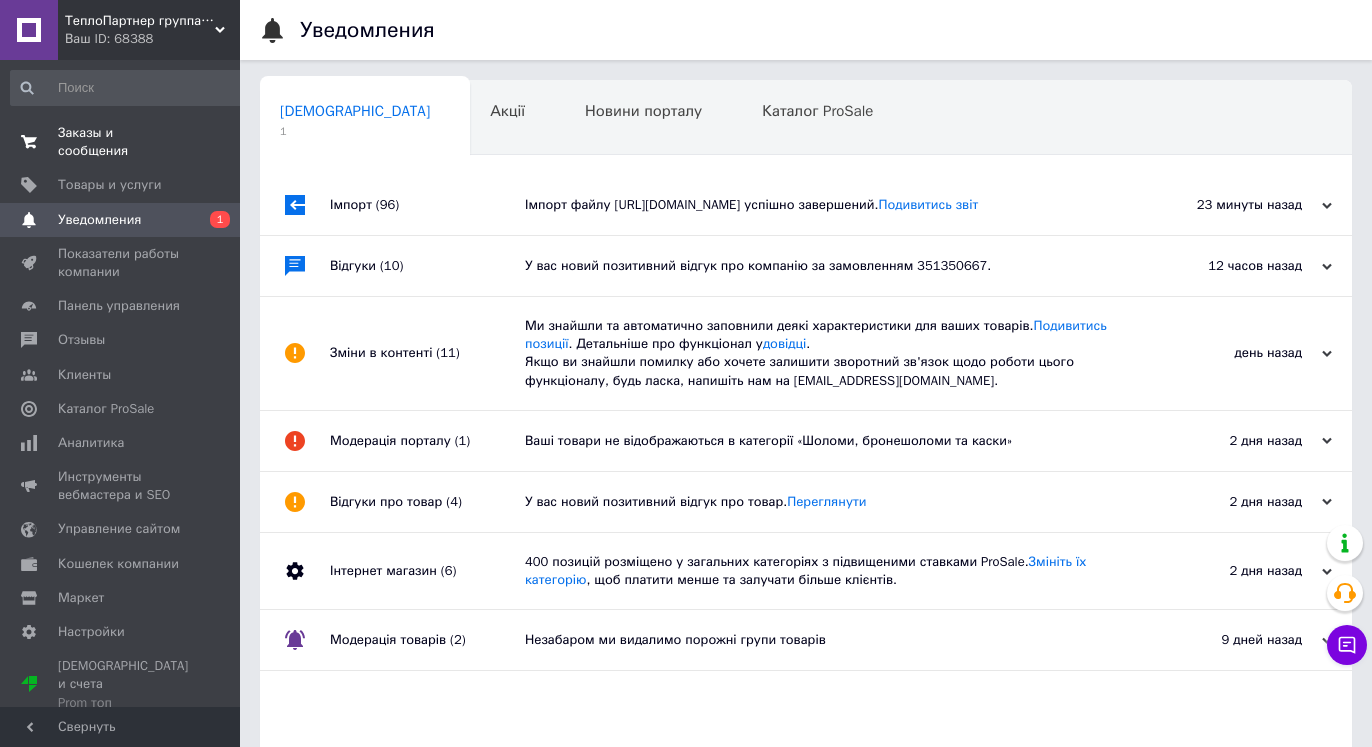 click on "Заказы и сообщения" at bounding box center [121, 142] 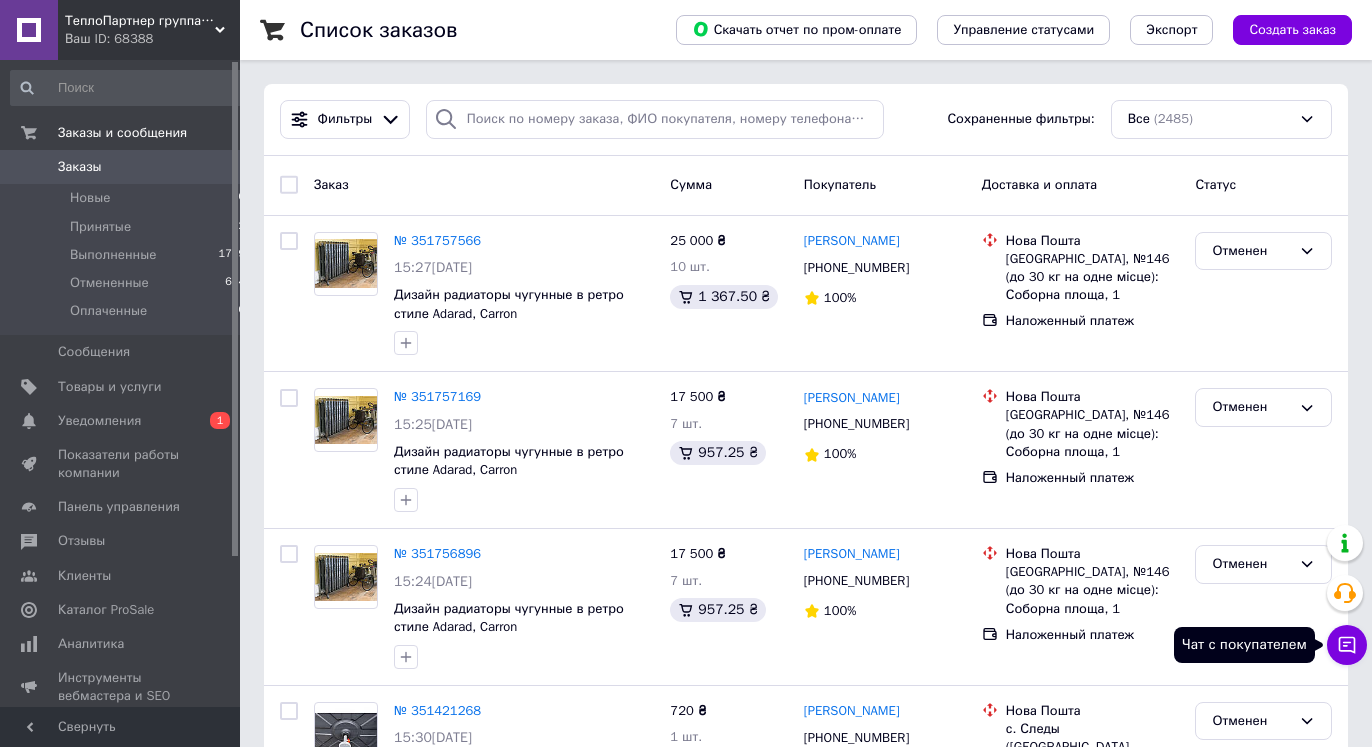 click 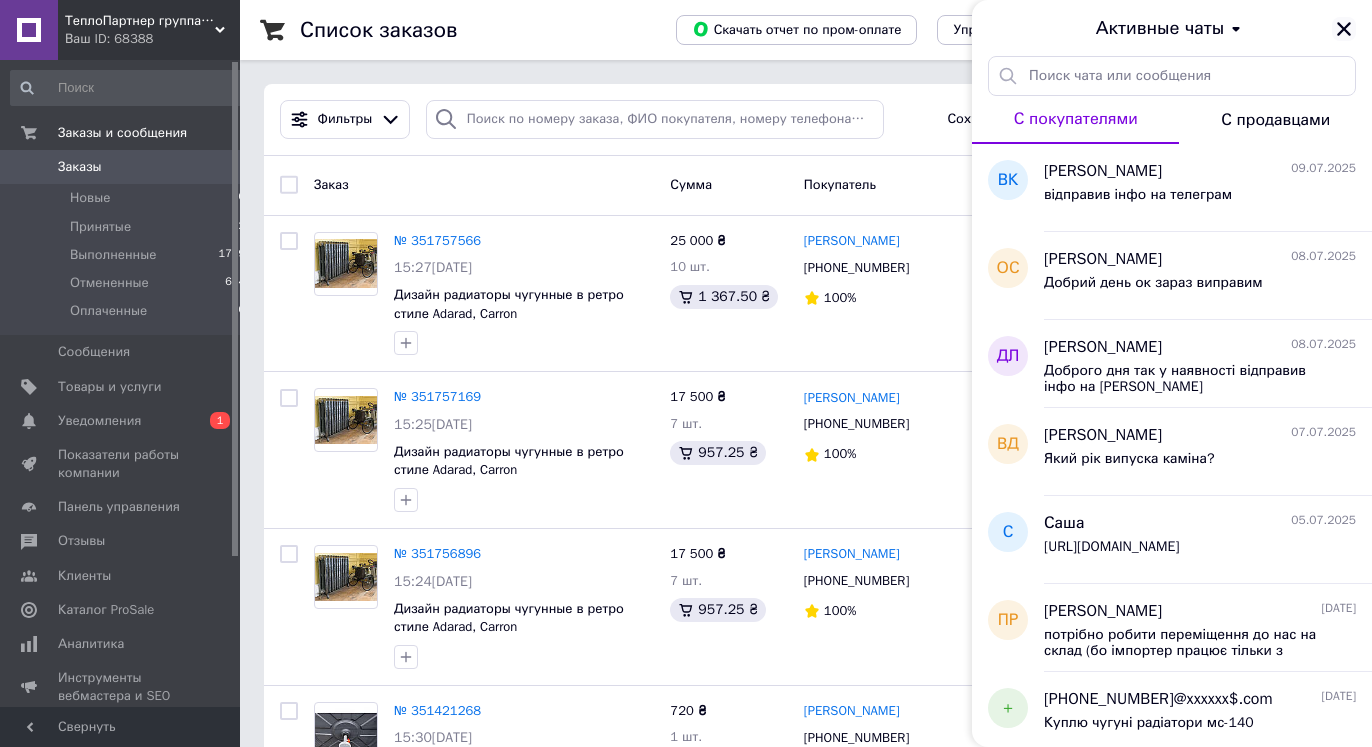 click 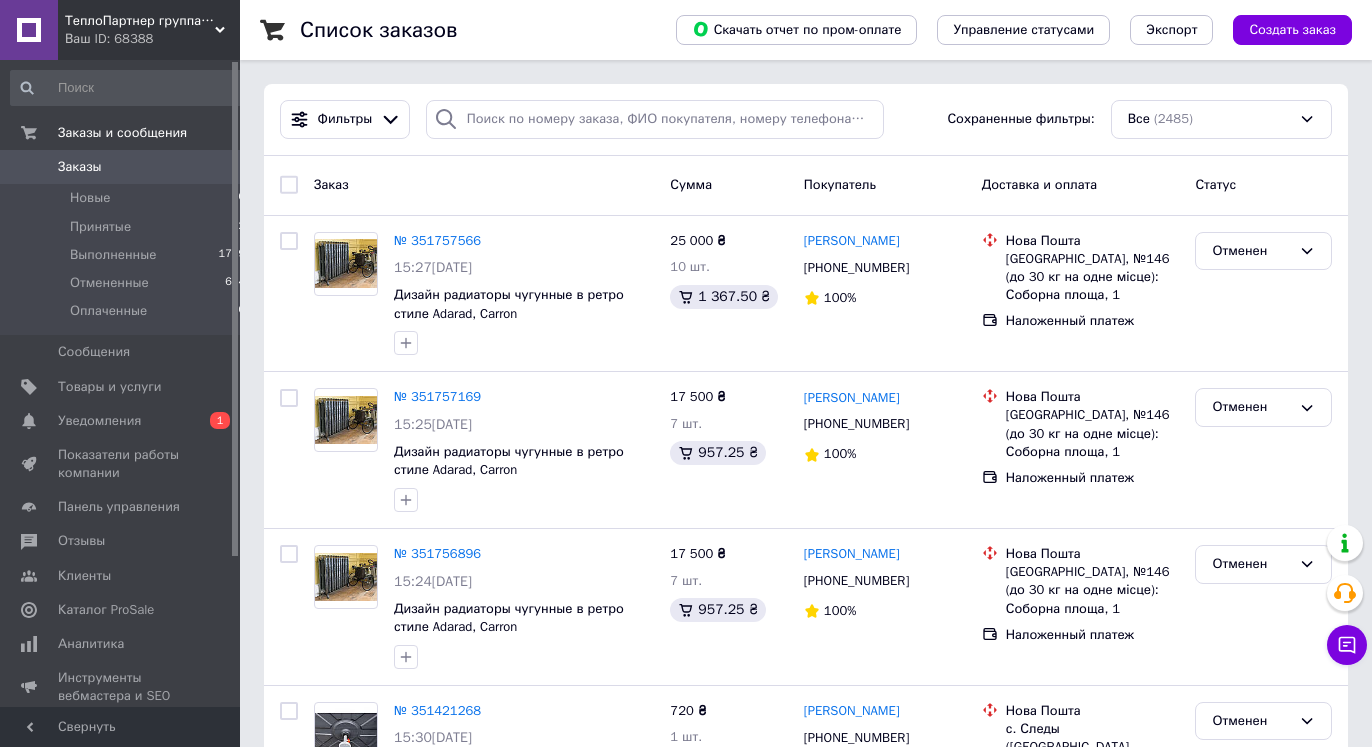click on "Ваш ID: 68388" at bounding box center [152, 39] 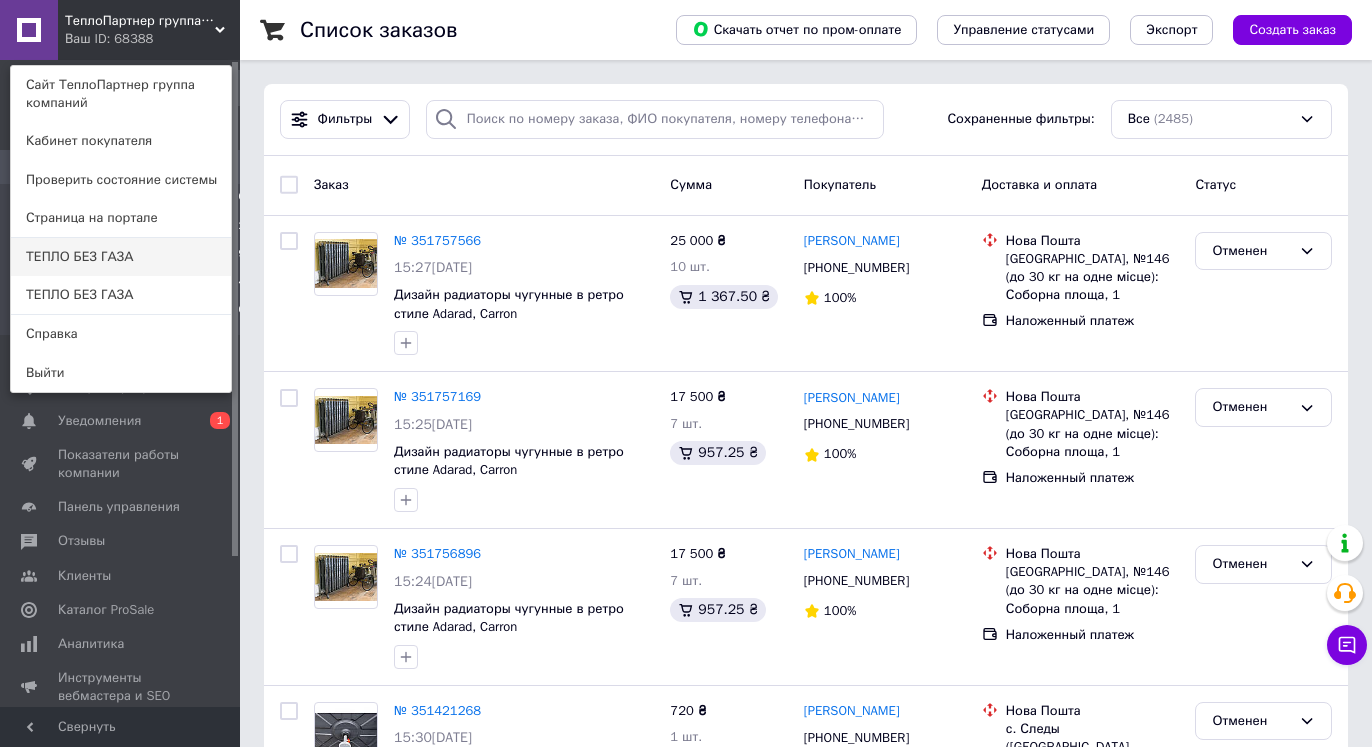 click on "ТЕПЛО БЕЗ ГАЗА" at bounding box center [121, 257] 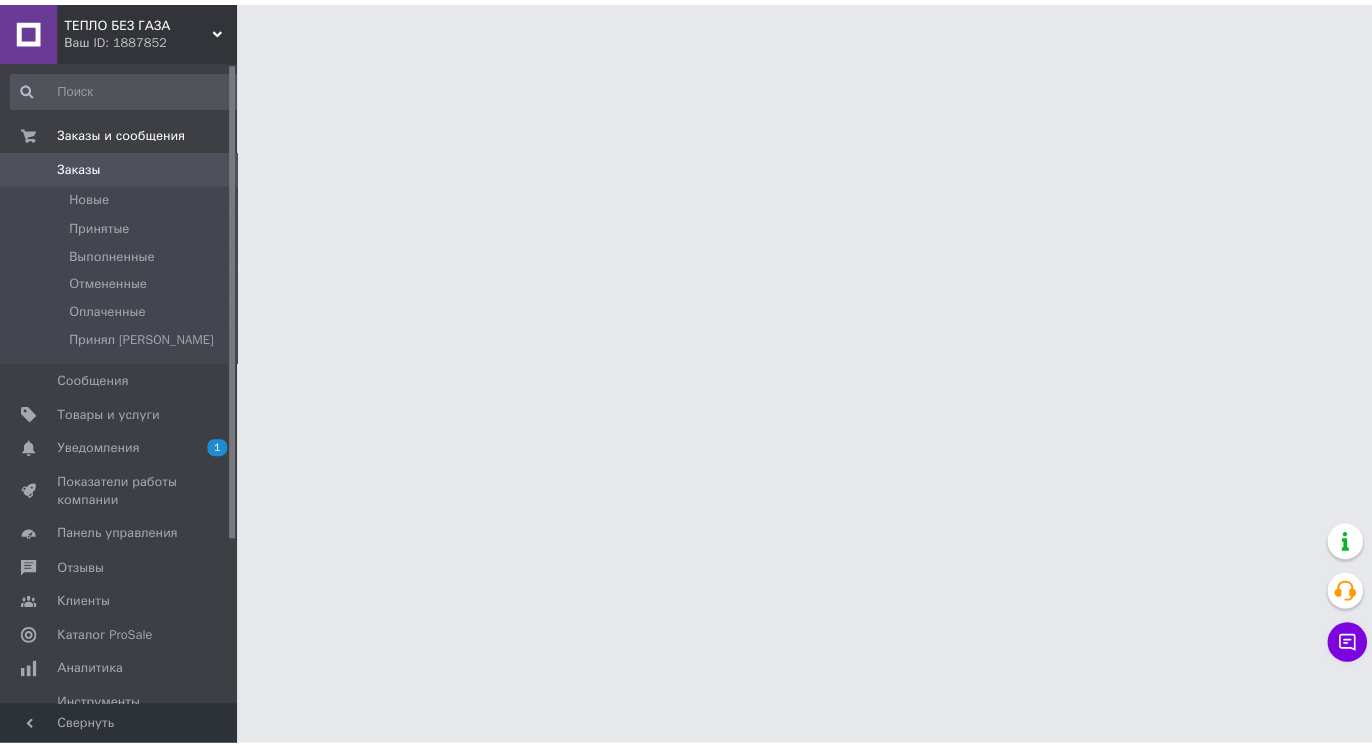 scroll, scrollTop: 0, scrollLeft: 0, axis: both 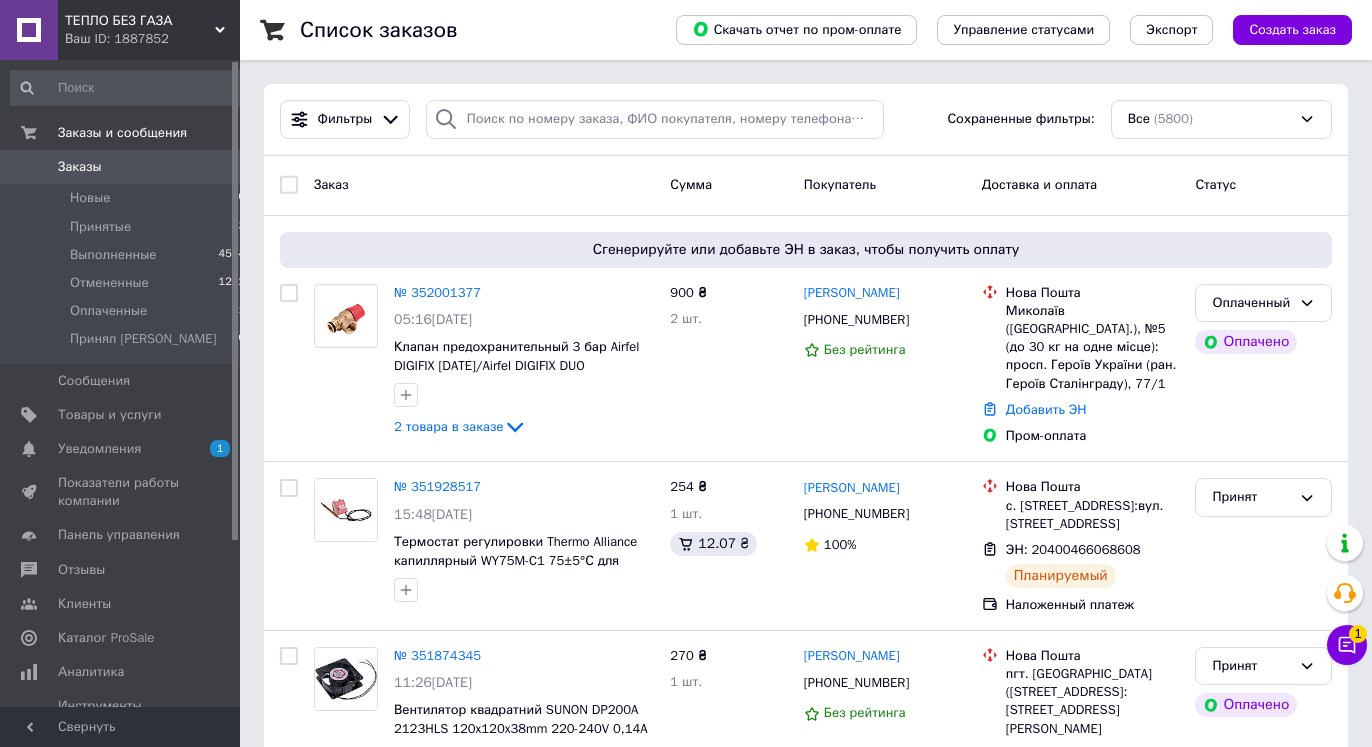 click on "Заказы" at bounding box center [80, 167] 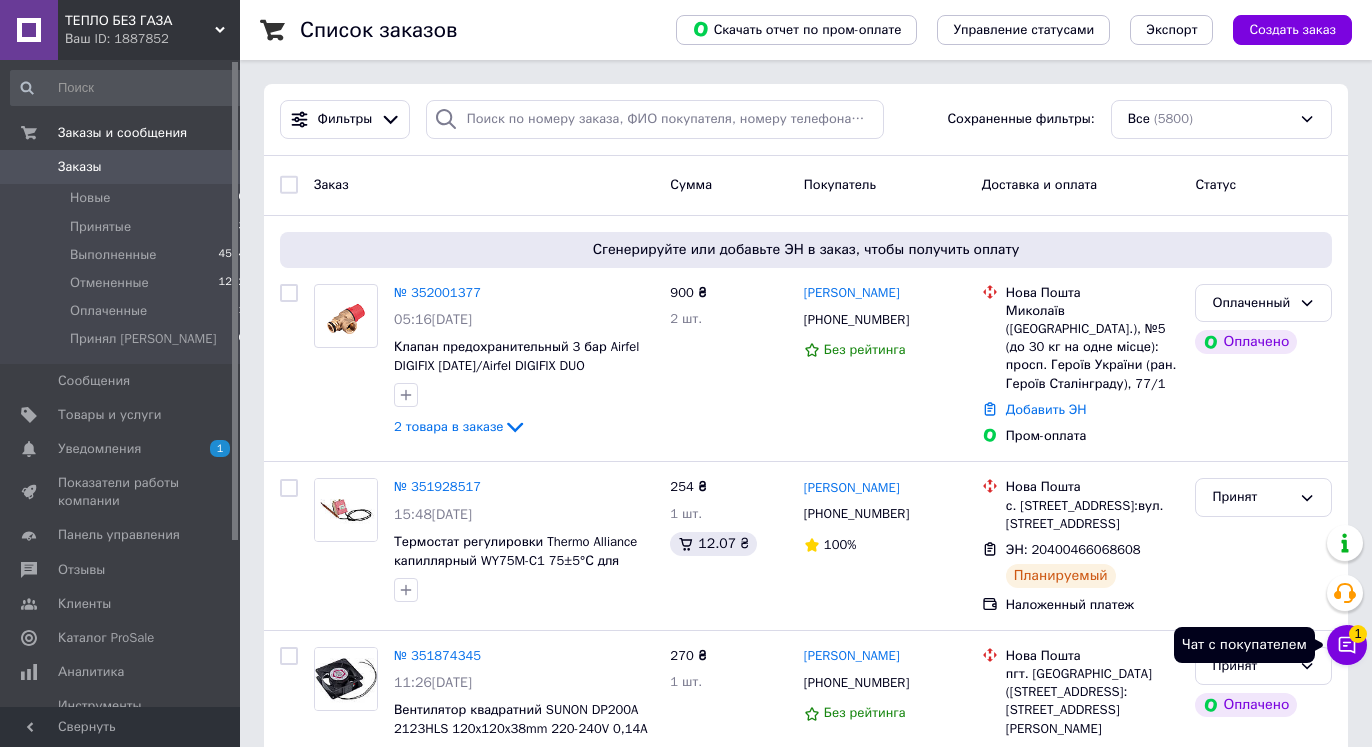 click 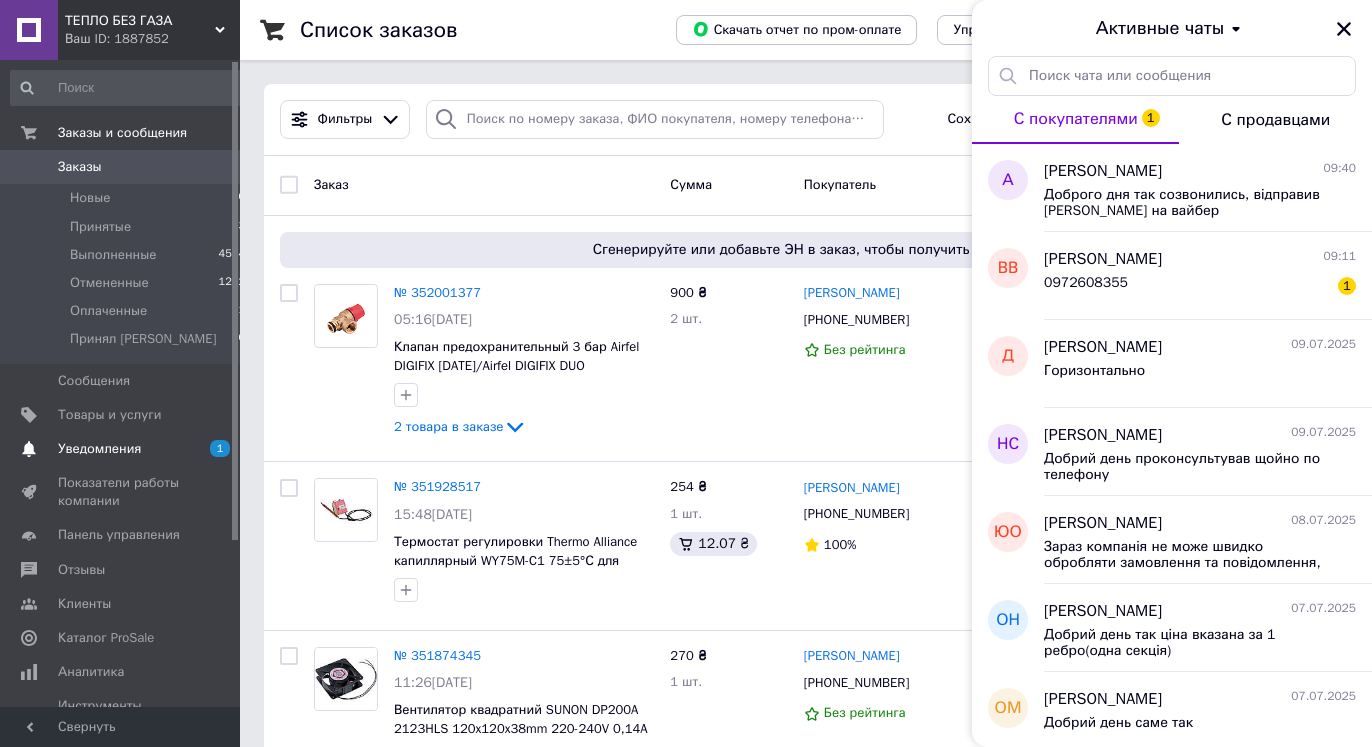 click on "Уведомления" at bounding box center (99, 449) 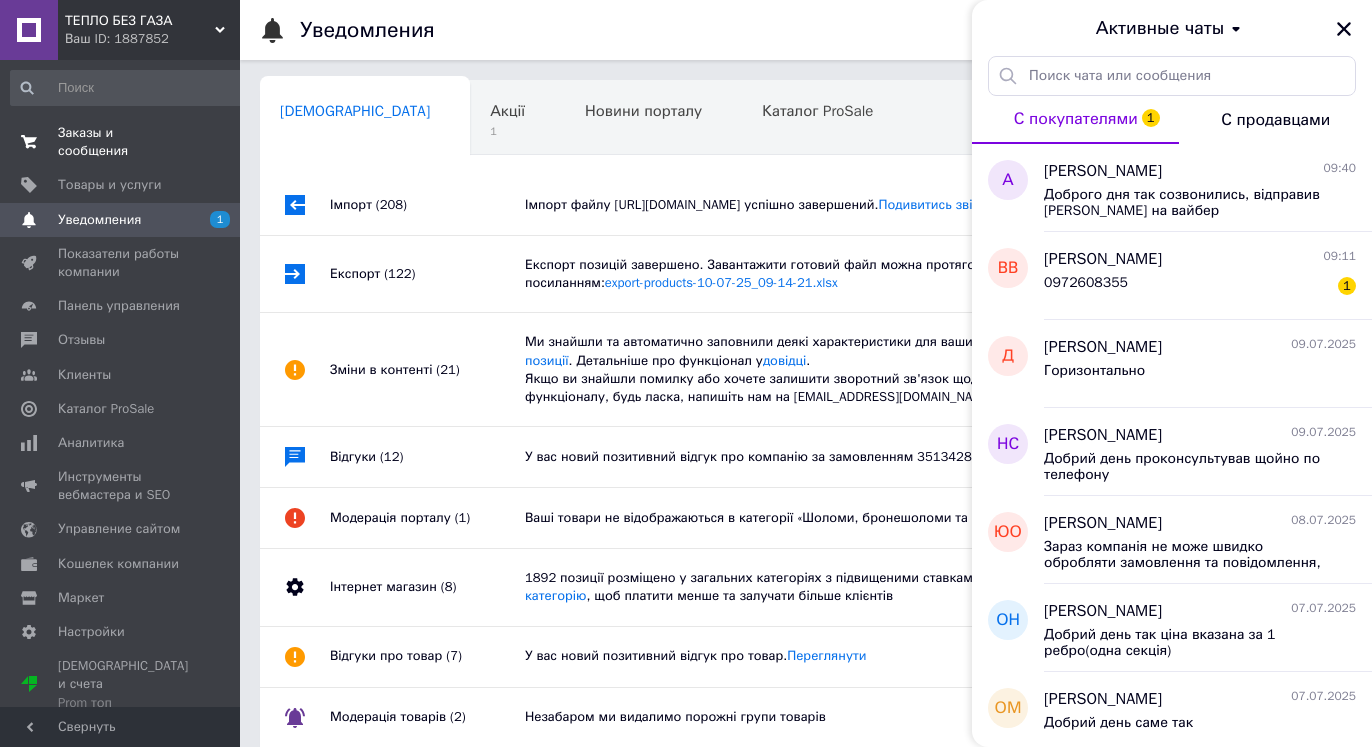 click on "Заказы и сообщения" at bounding box center (121, 142) 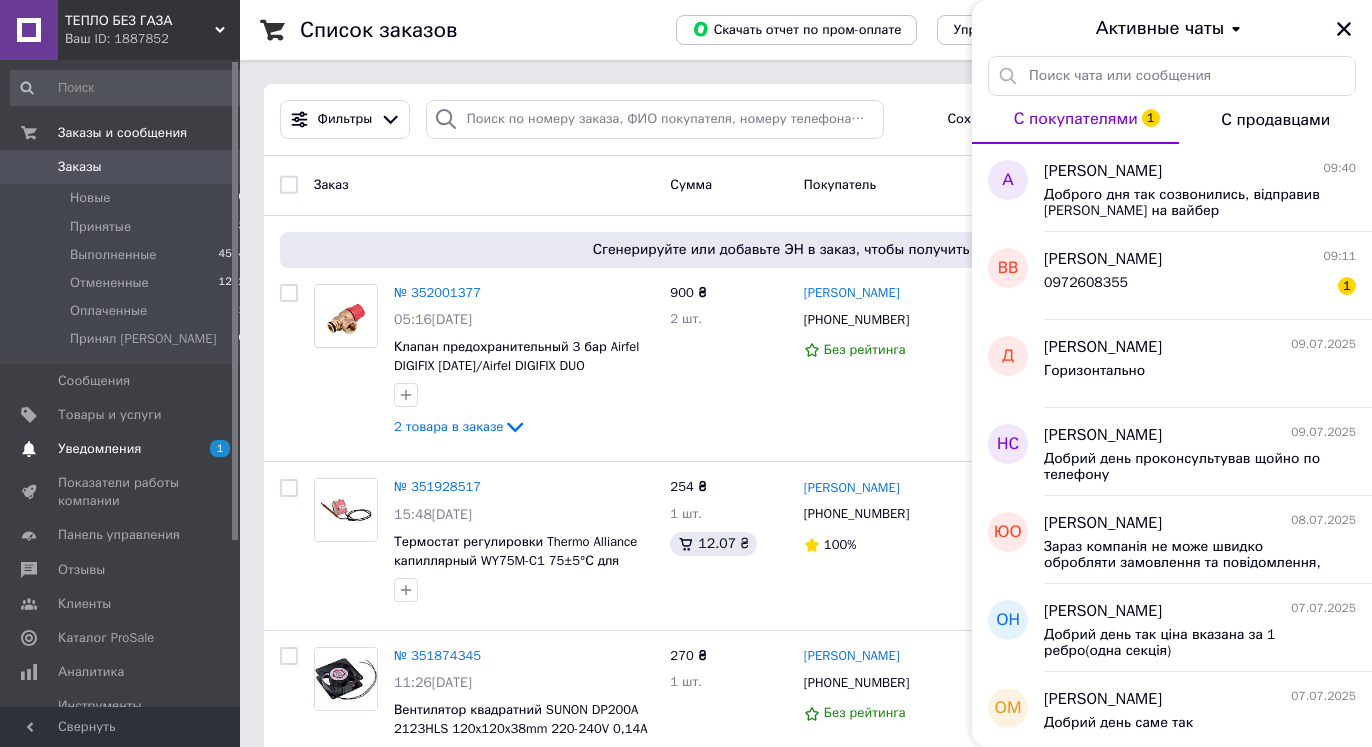 click on "Уведомления" at bounding box center [99, 449] 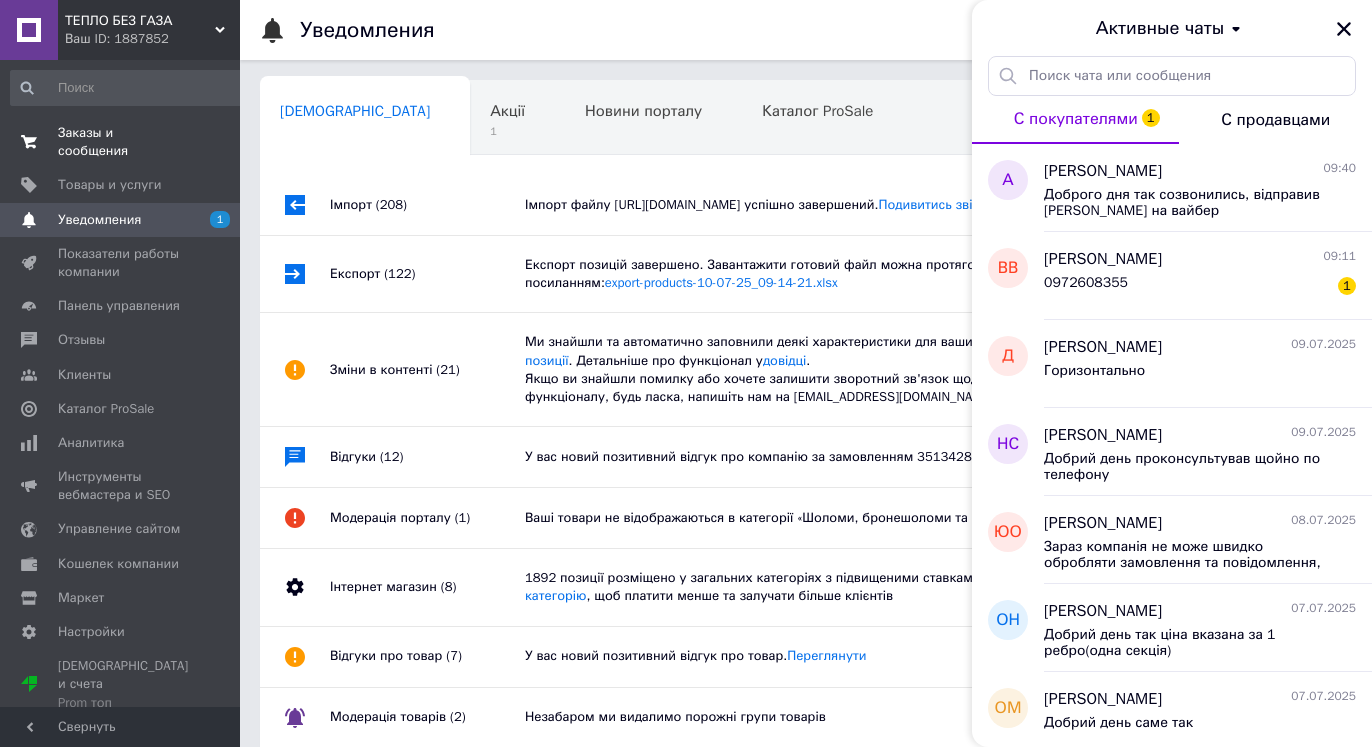 click on "Заказы и сообщения" at bounding box center (121, 142) 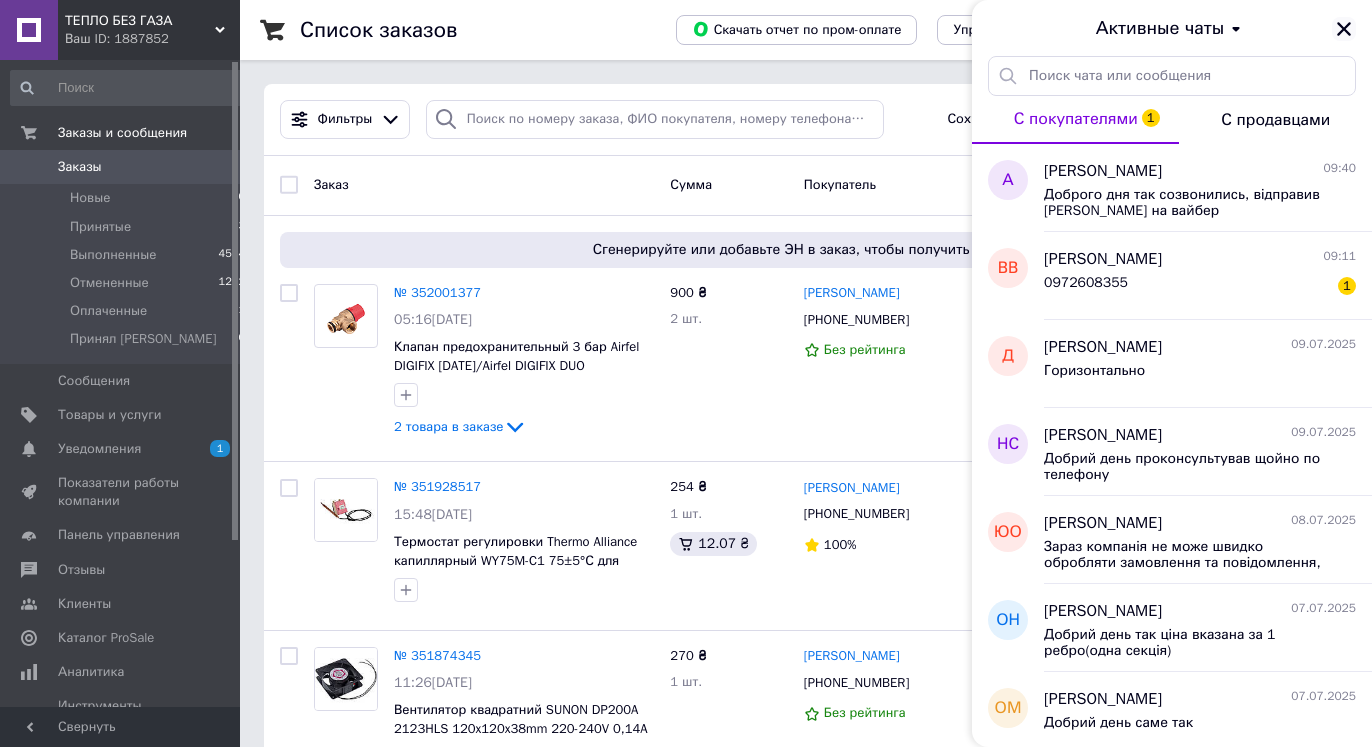 click 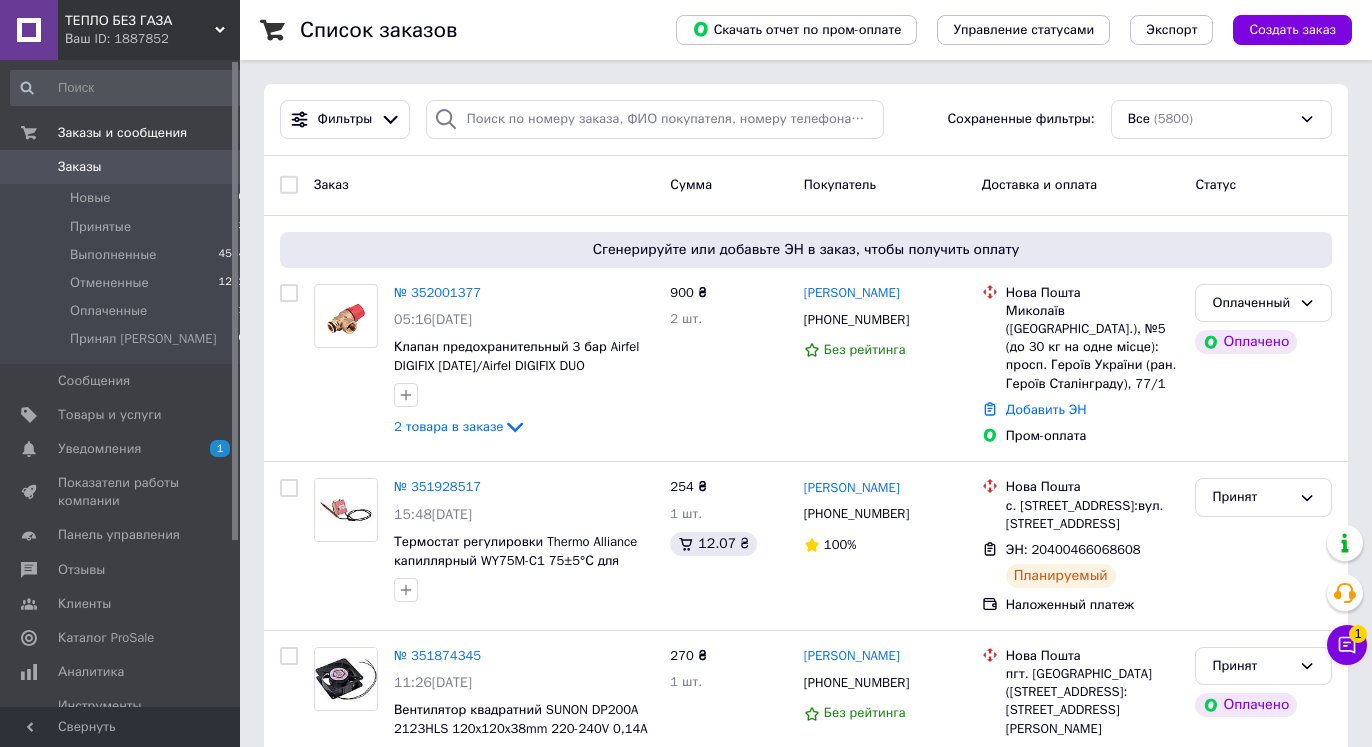 click on "ТЕПЛО БЕЗ ГАЗА" at bounding box center [140, 21] 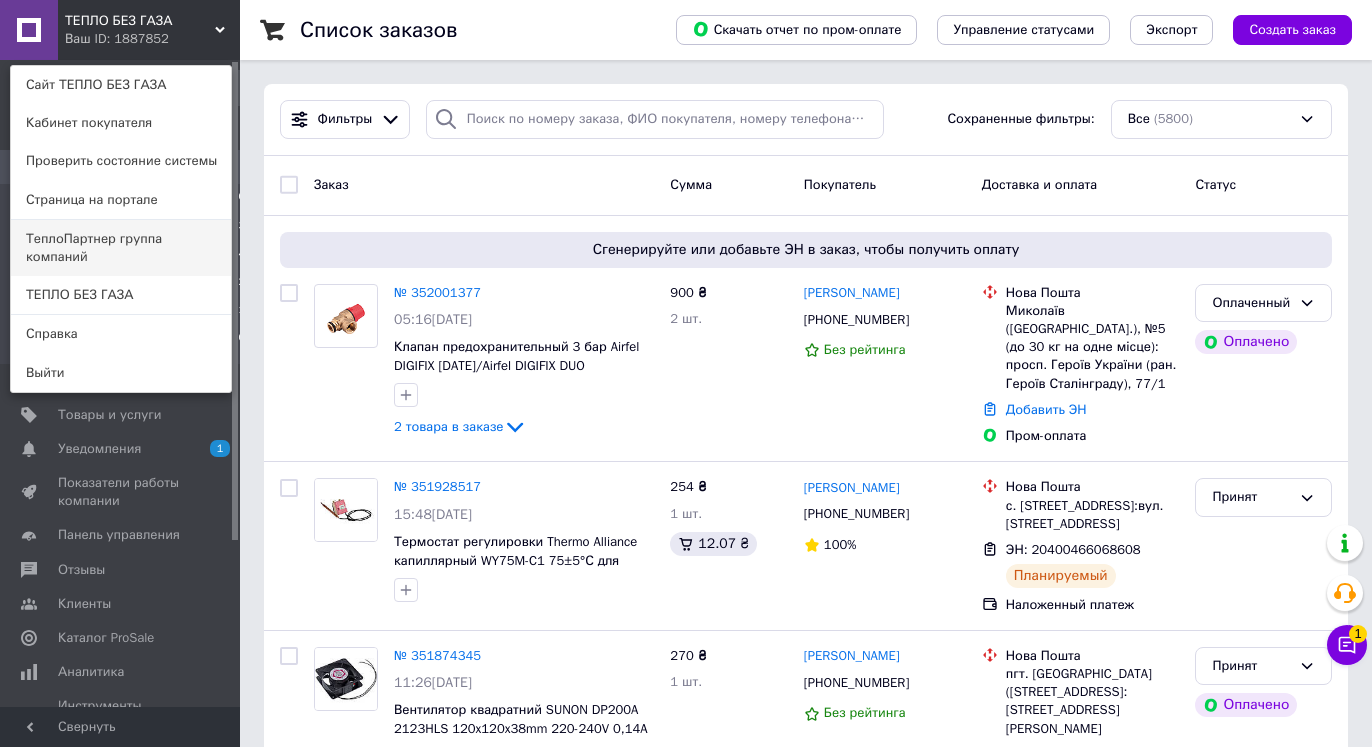 click on "ТеплоПартнер группа компаний" at bounding box center (121, 248) 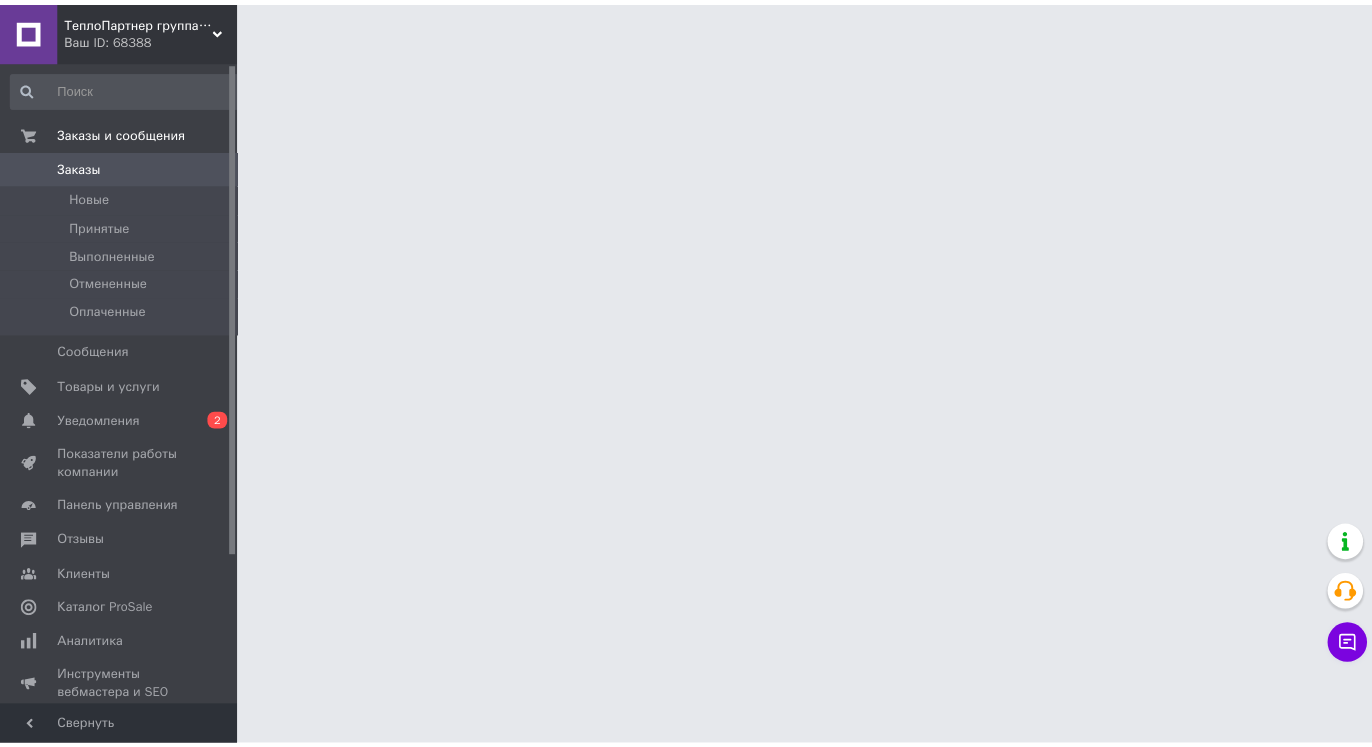 scroll, scrollTop: 0, scrollLeft: 0, axis: both 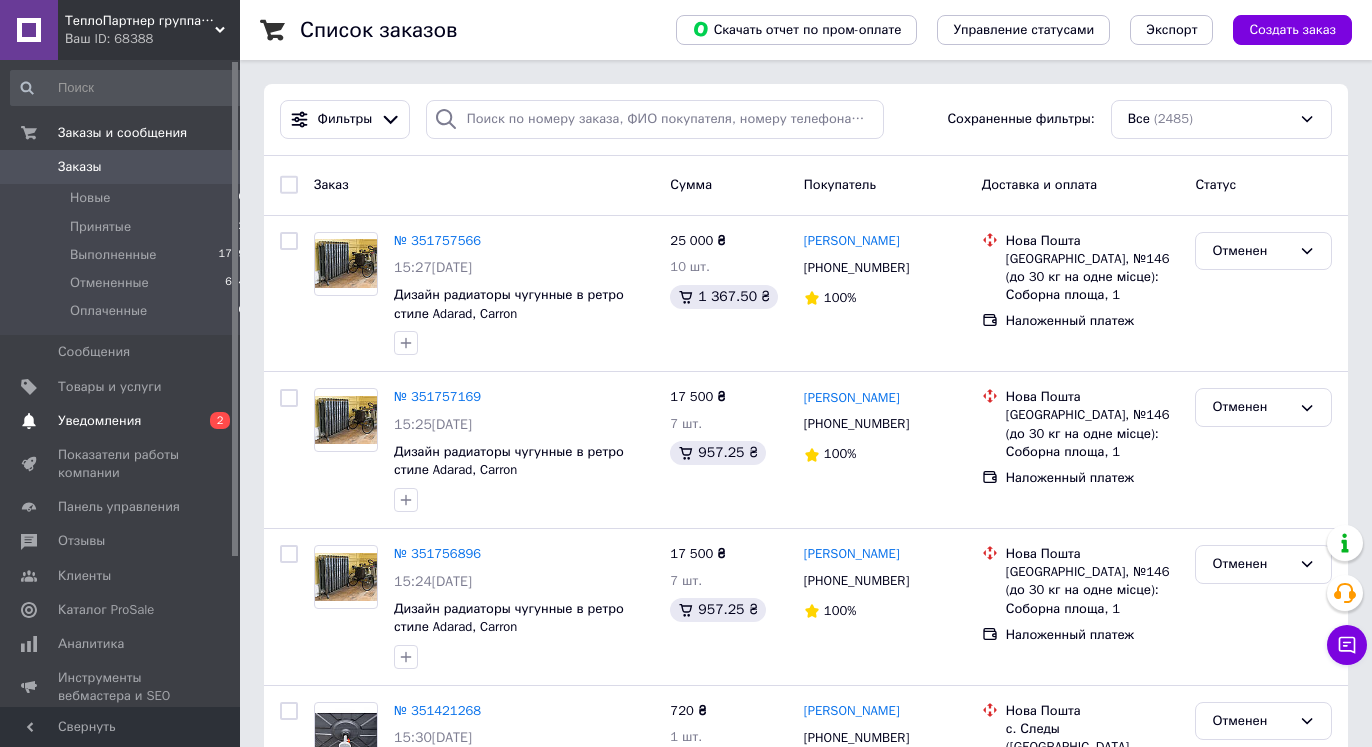click on "Уведомления" at bounding box center (99, 421) 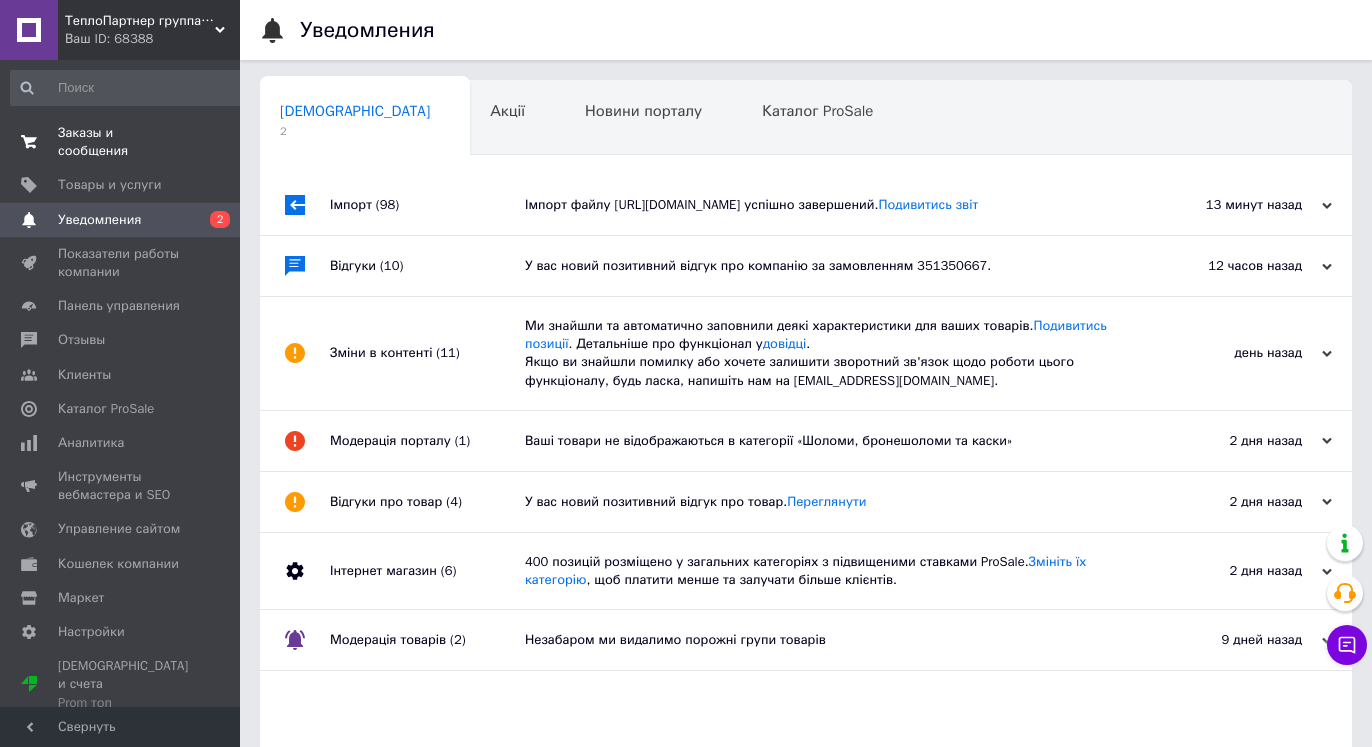 click on "Заказы и сообщения" at bounding box center (121, 142) 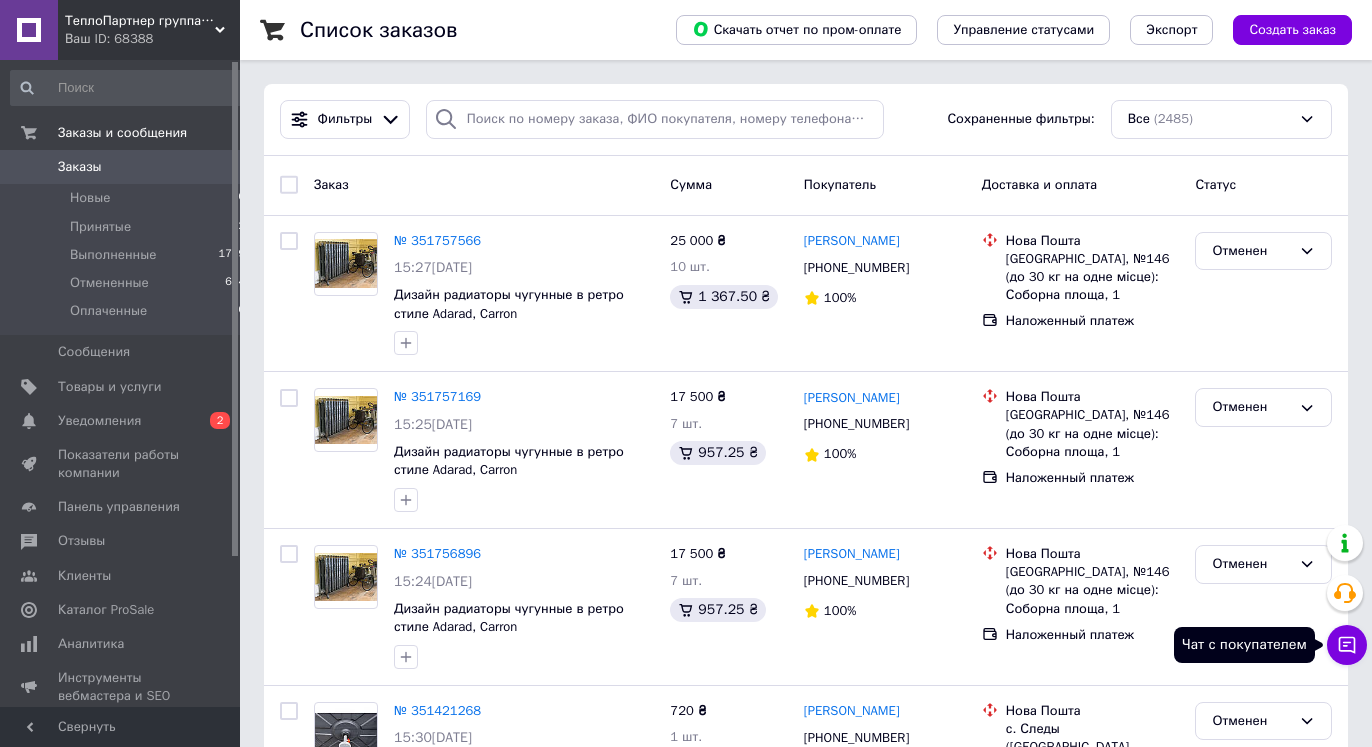 click 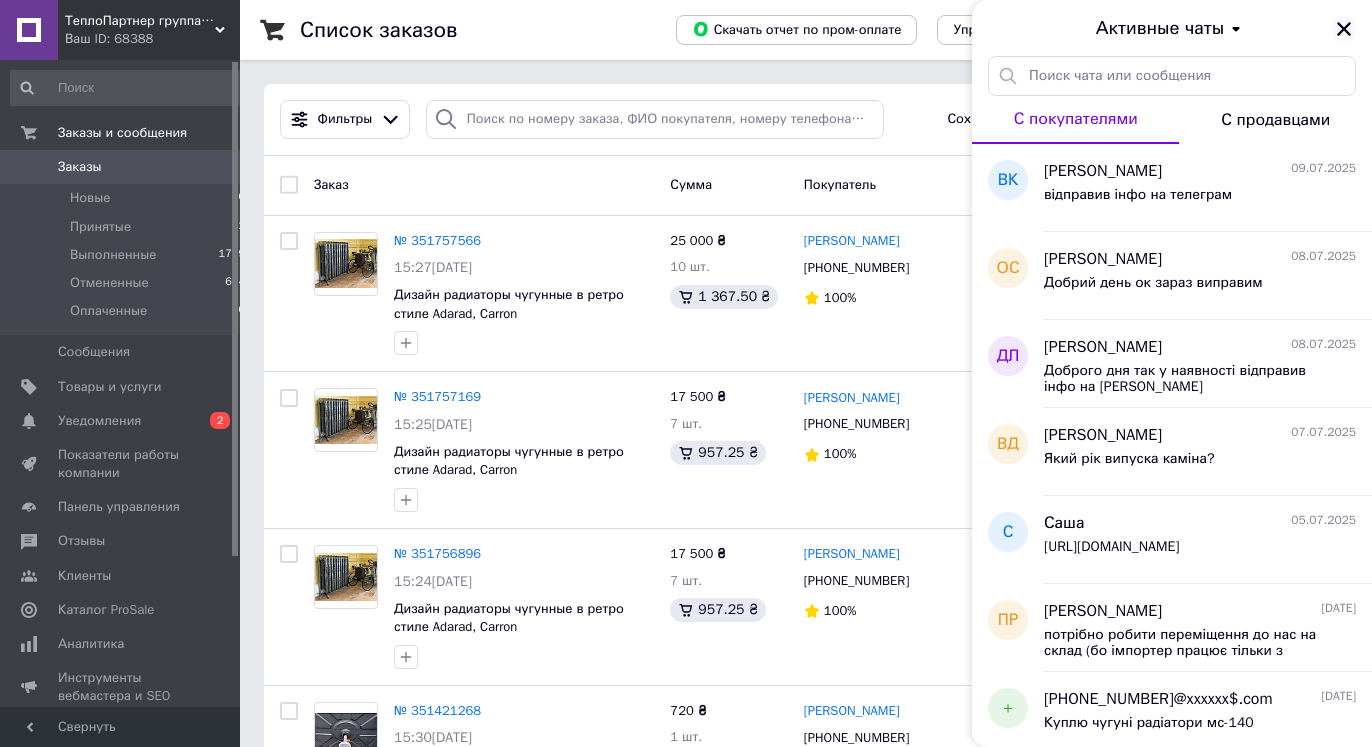 click 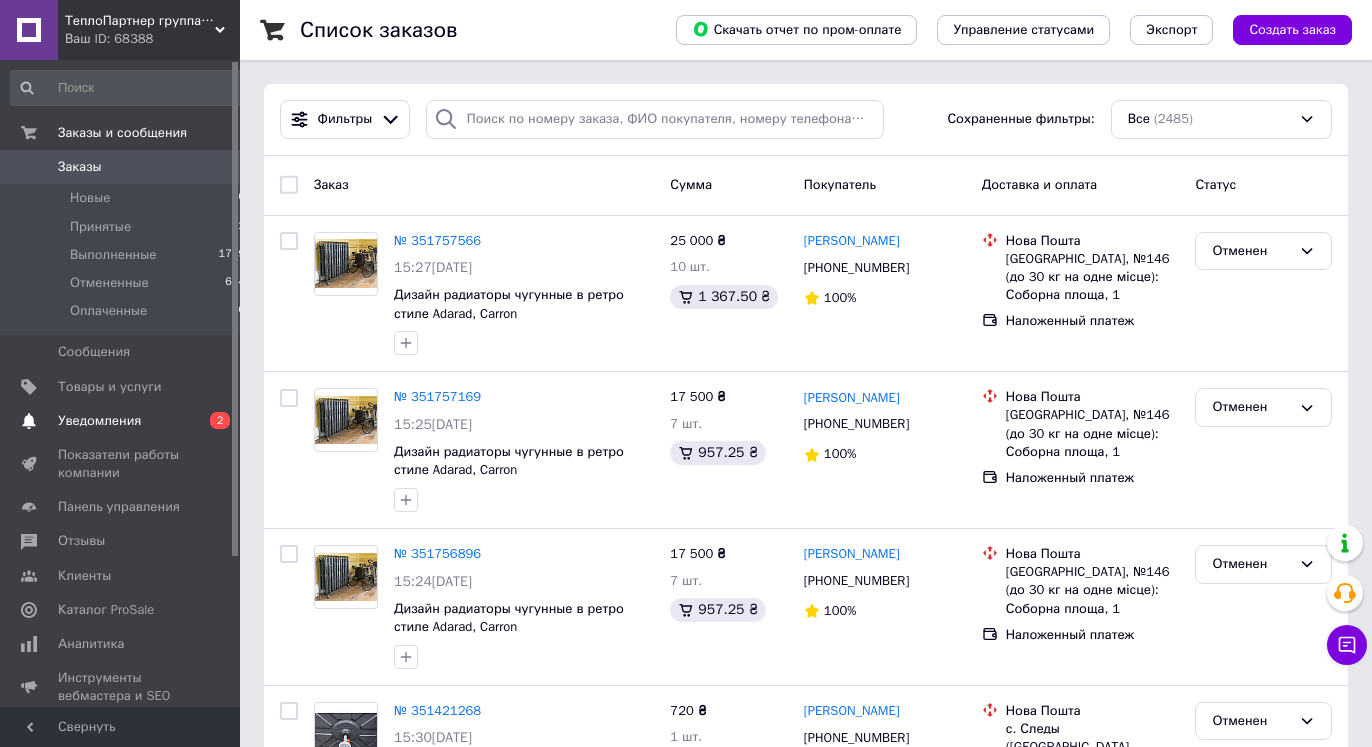 click on "Уведомления" at bounding box center (99, 421) 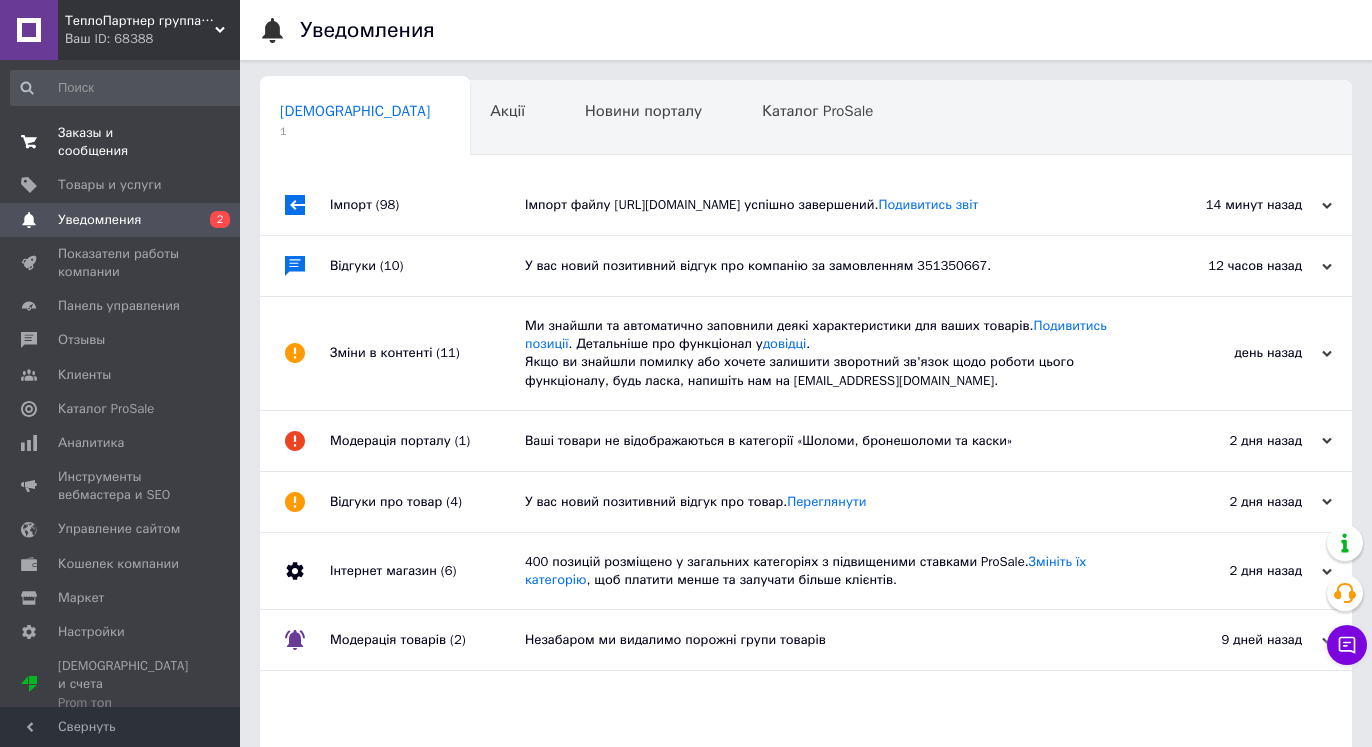 click on "Заказы и сообщения" at bounding box center (121, 142) 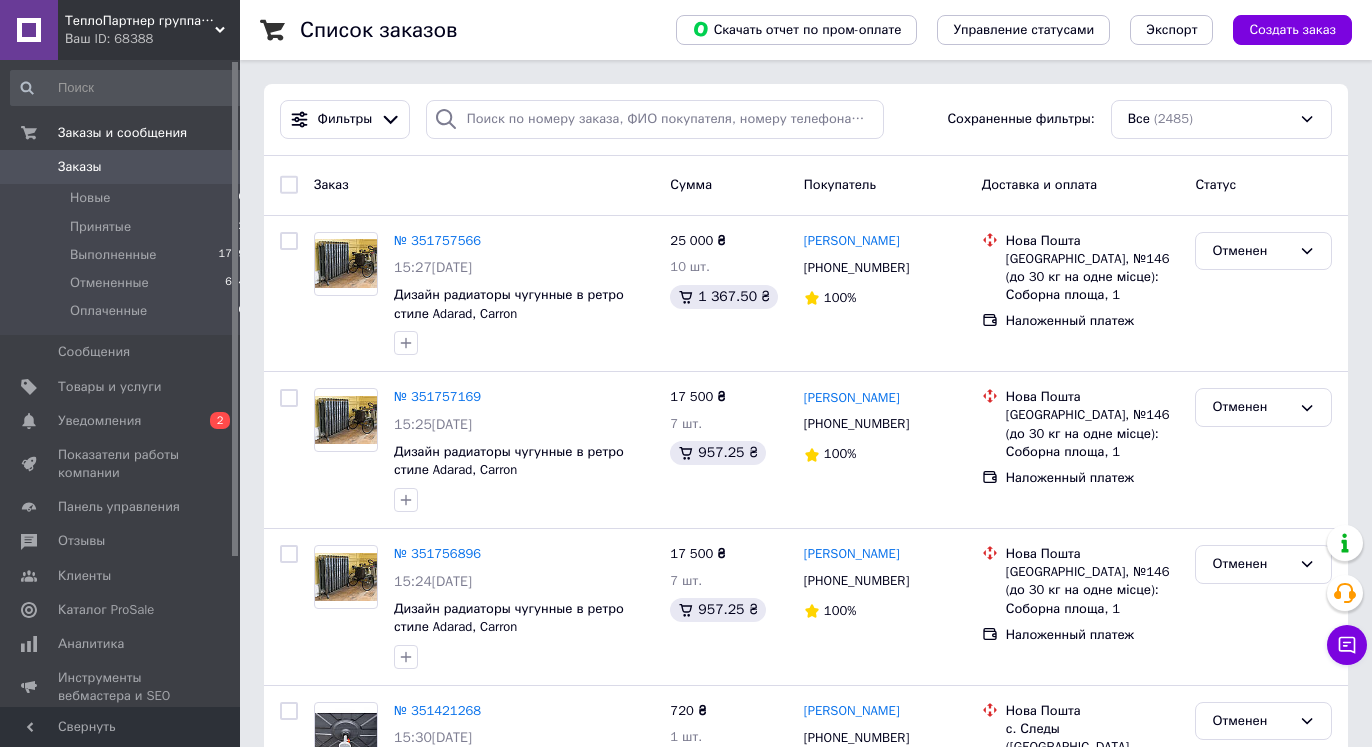 click on "Ваш ID: 68388" at bounding box center (152, 39) 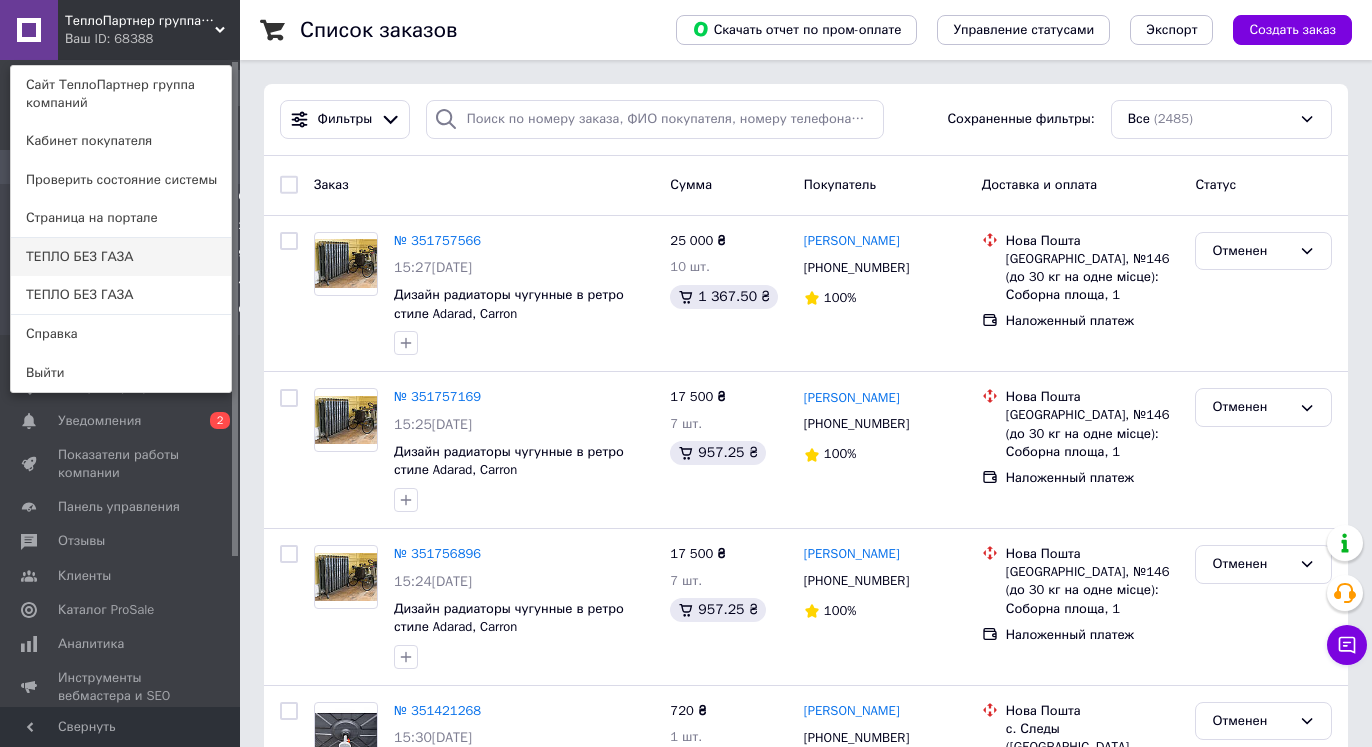 click on "ТЕПЛО БЕЗ ГАЗА" at bounding box center [121, 257] 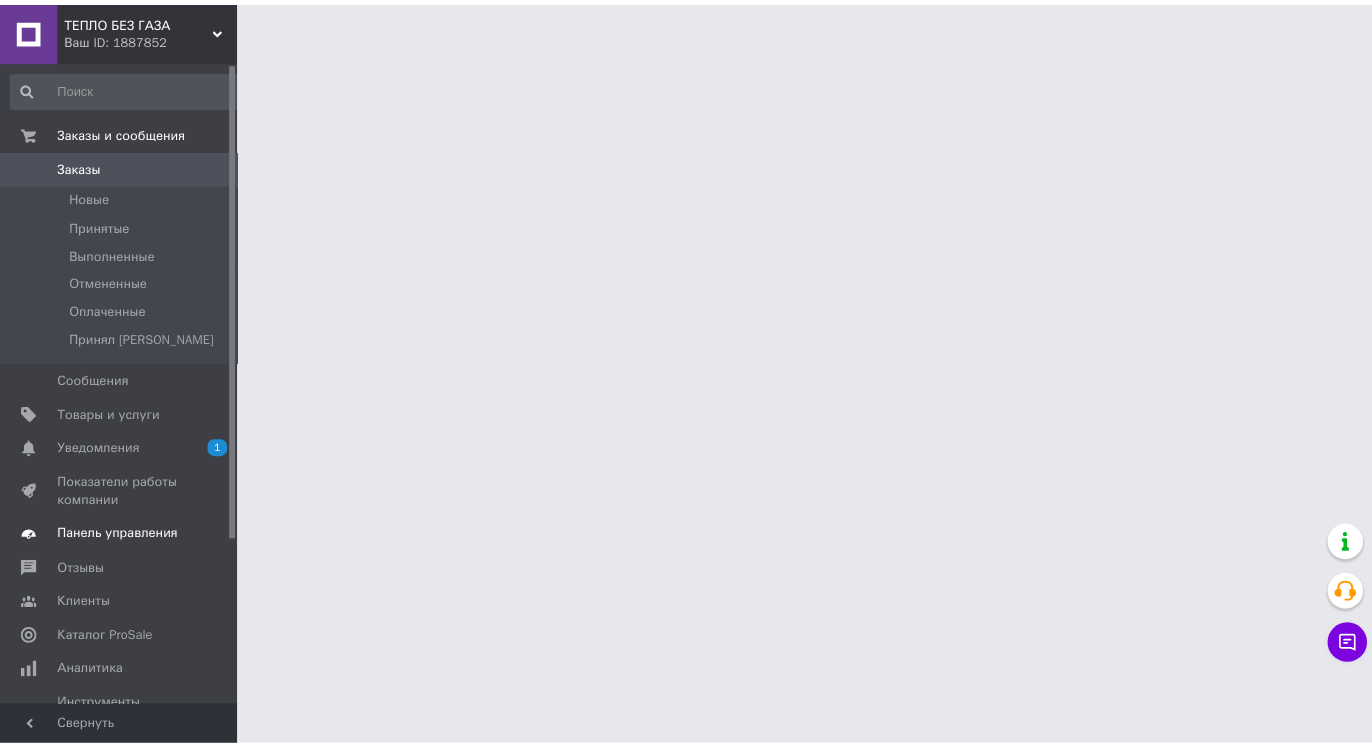 scroll, scrollTop: 0, scrollLeft: 0, axis: both 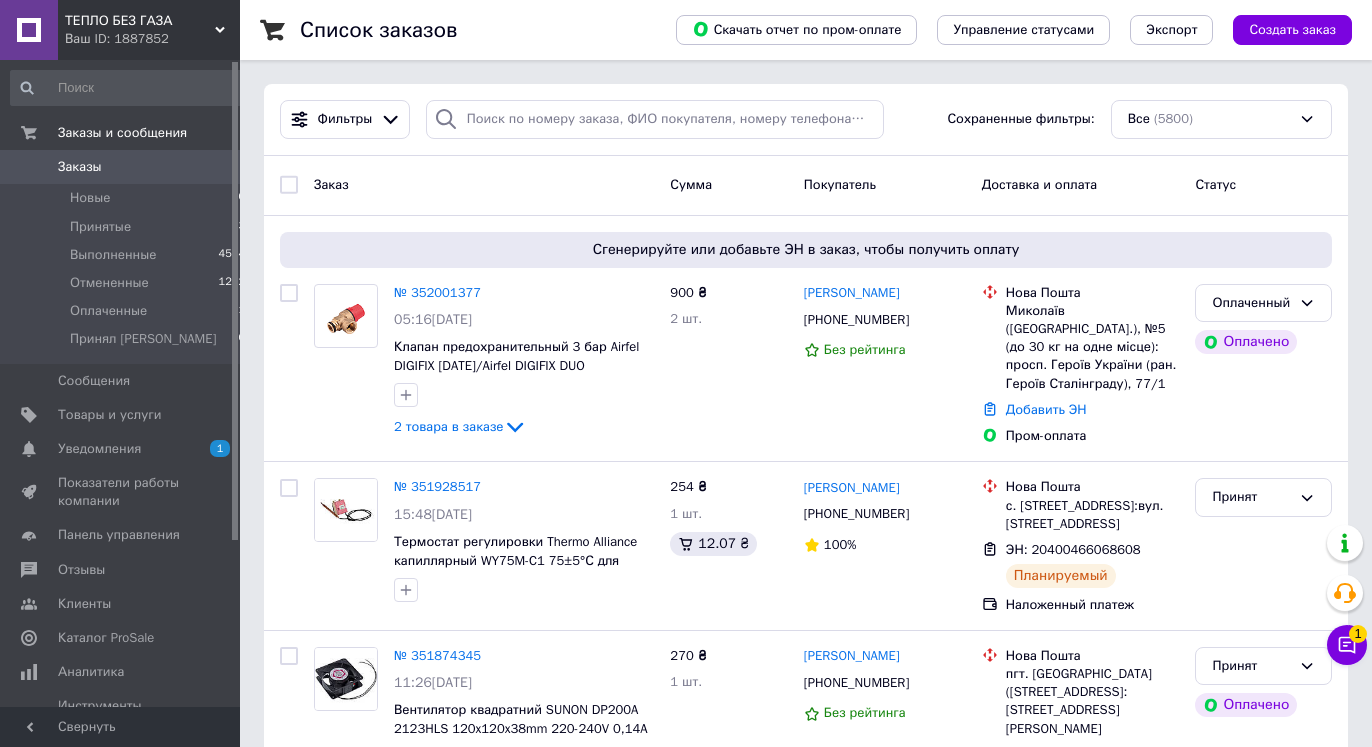 click on "Заказы" at bounding box center [80, 167] 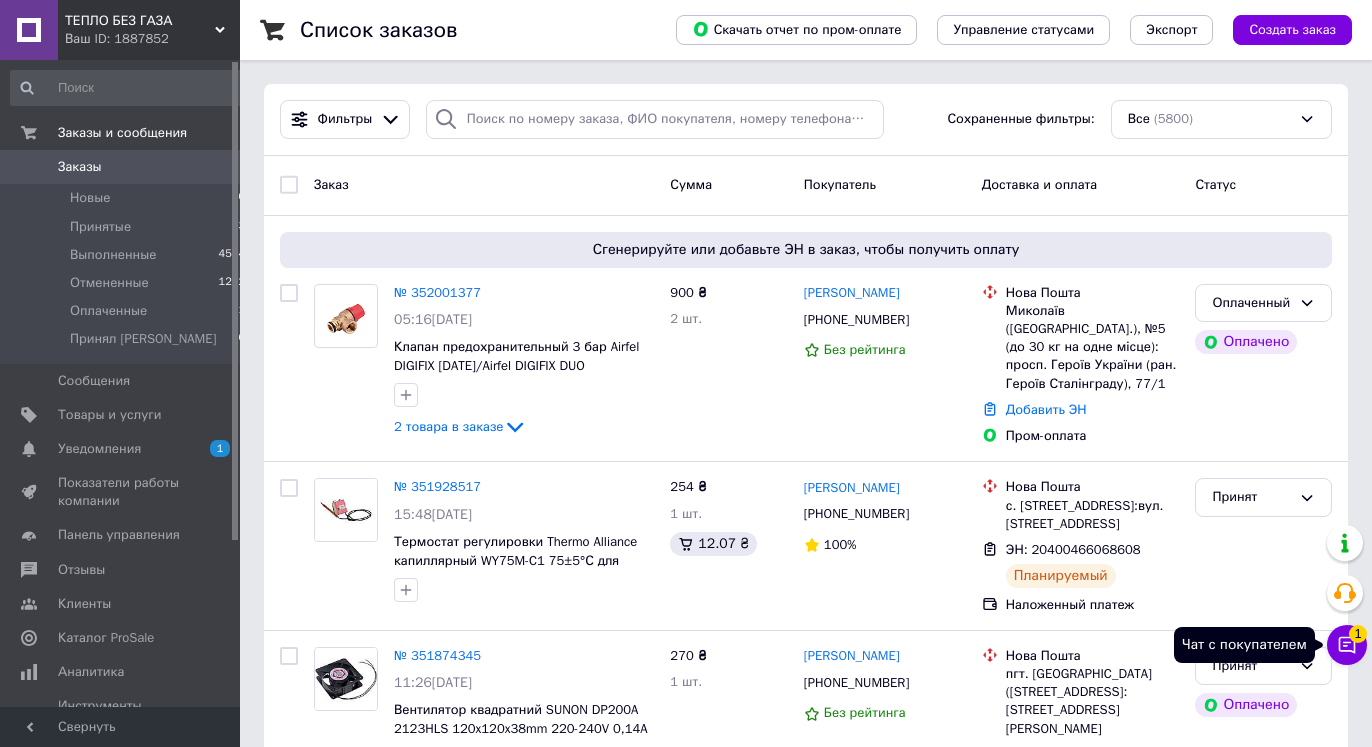 click 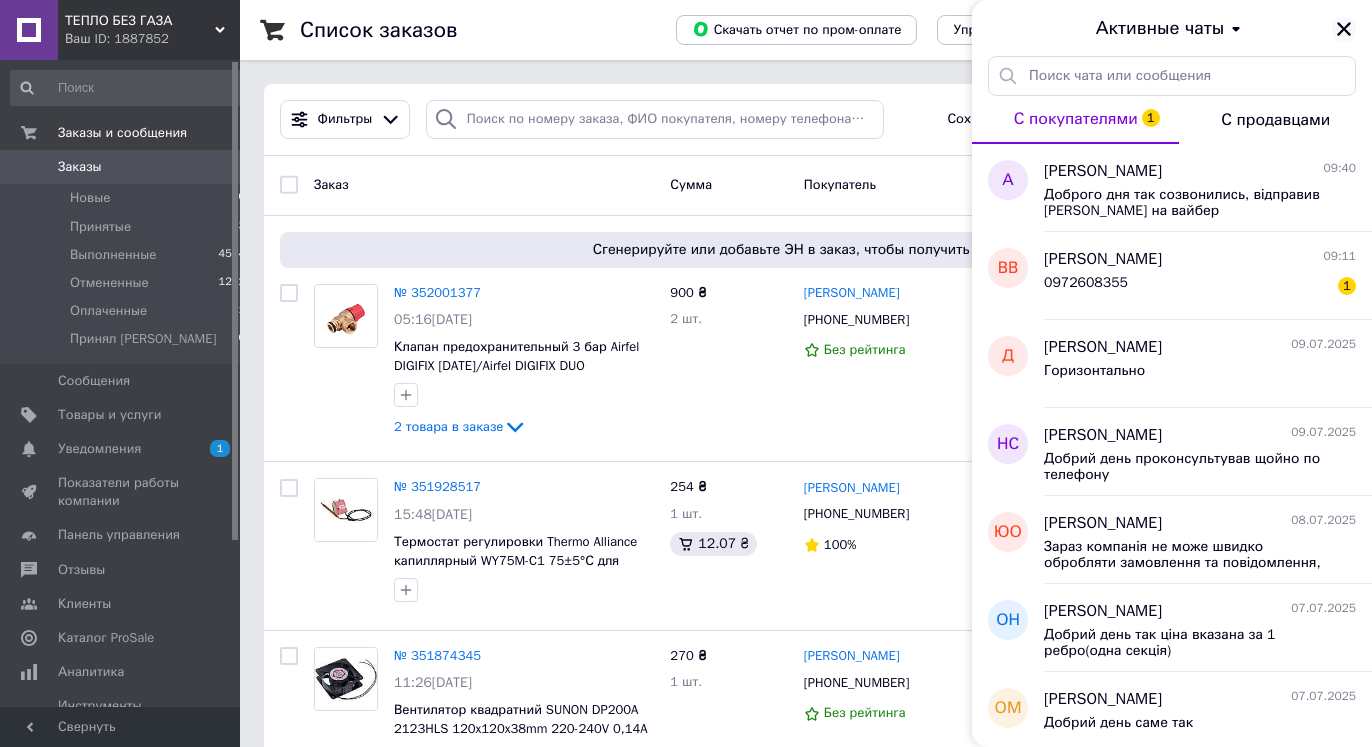 click 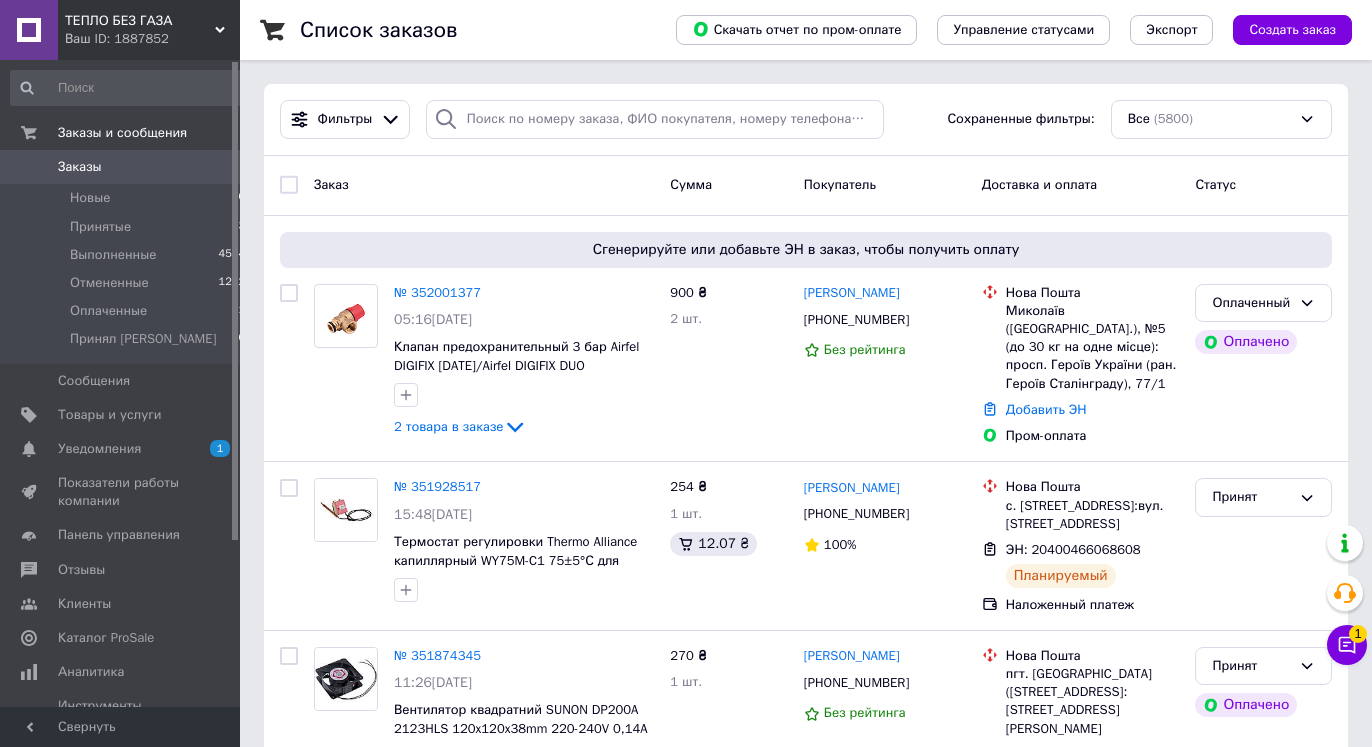 click on "Заказы" at bounding box center [80, 167] 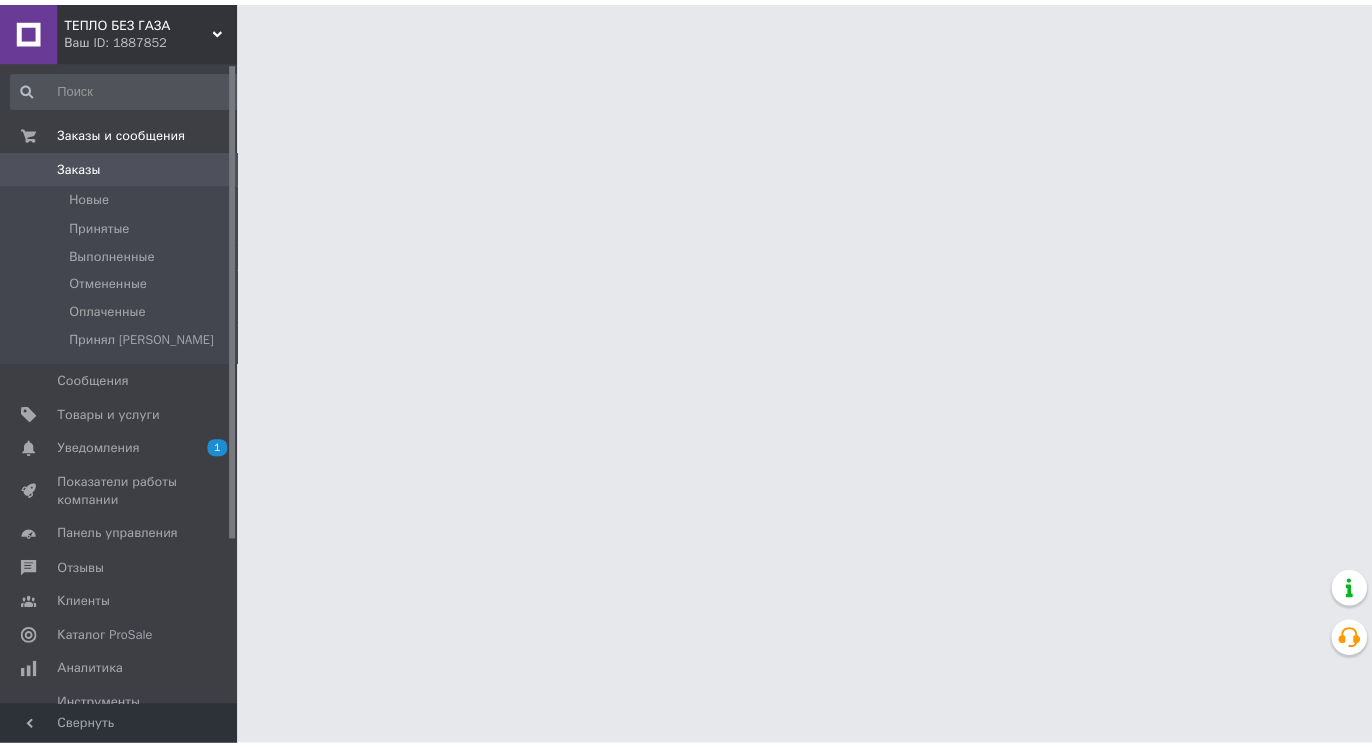 scroll, scrollTop: 0, scrollLeft: 0, axis: both 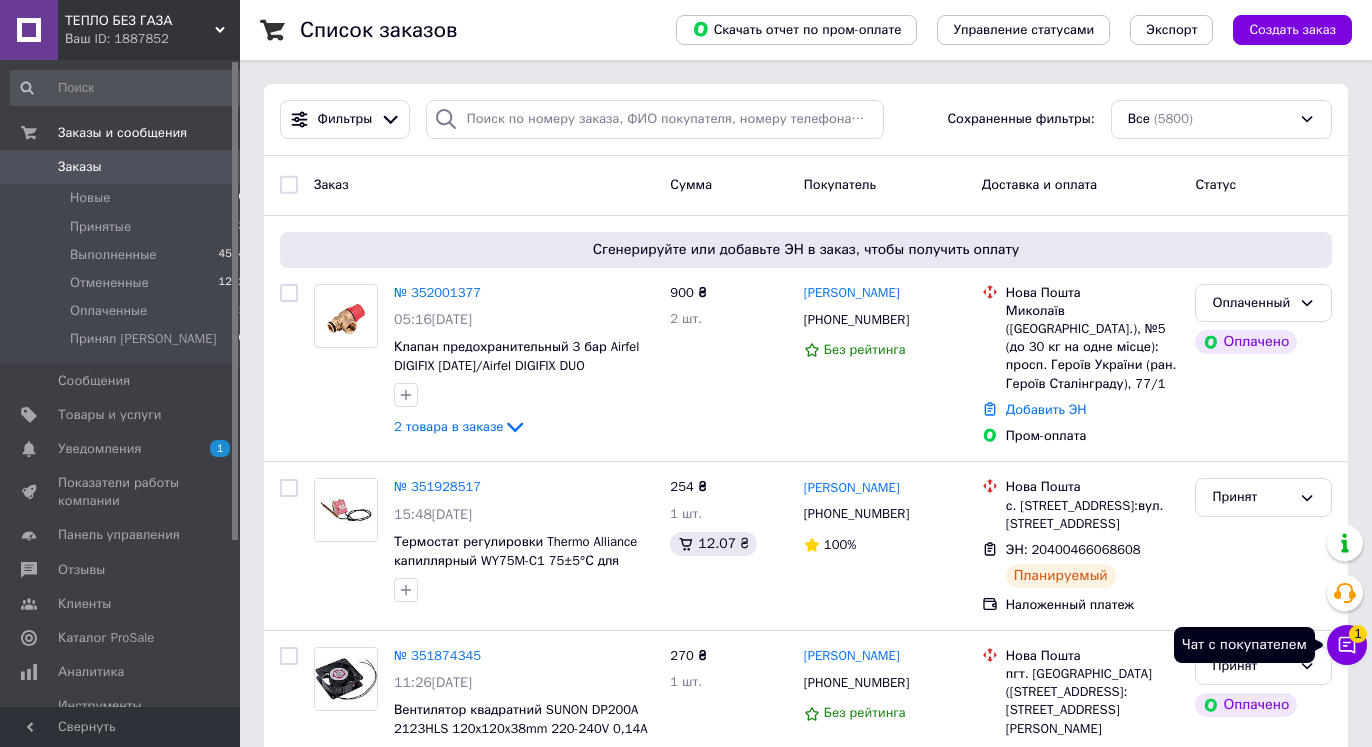 click 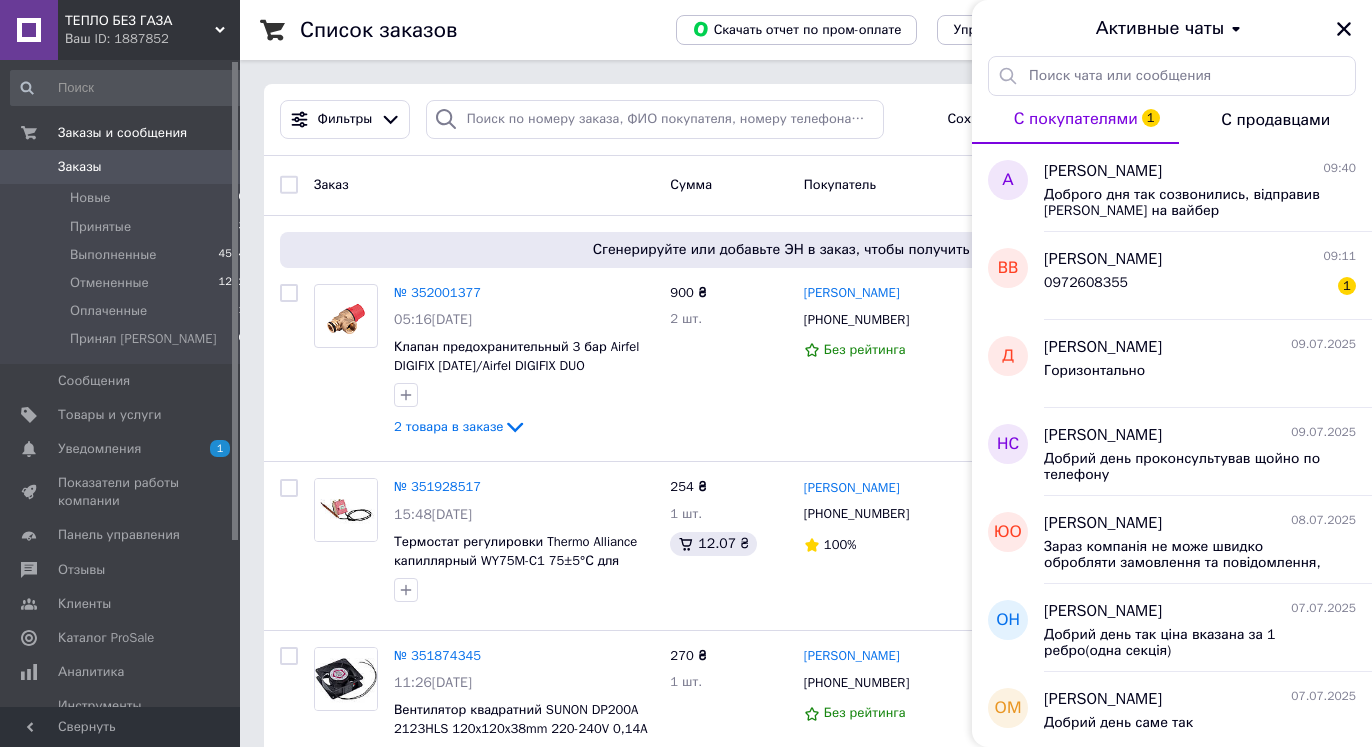 click on "Заказы" at bounding box center (80, 167) 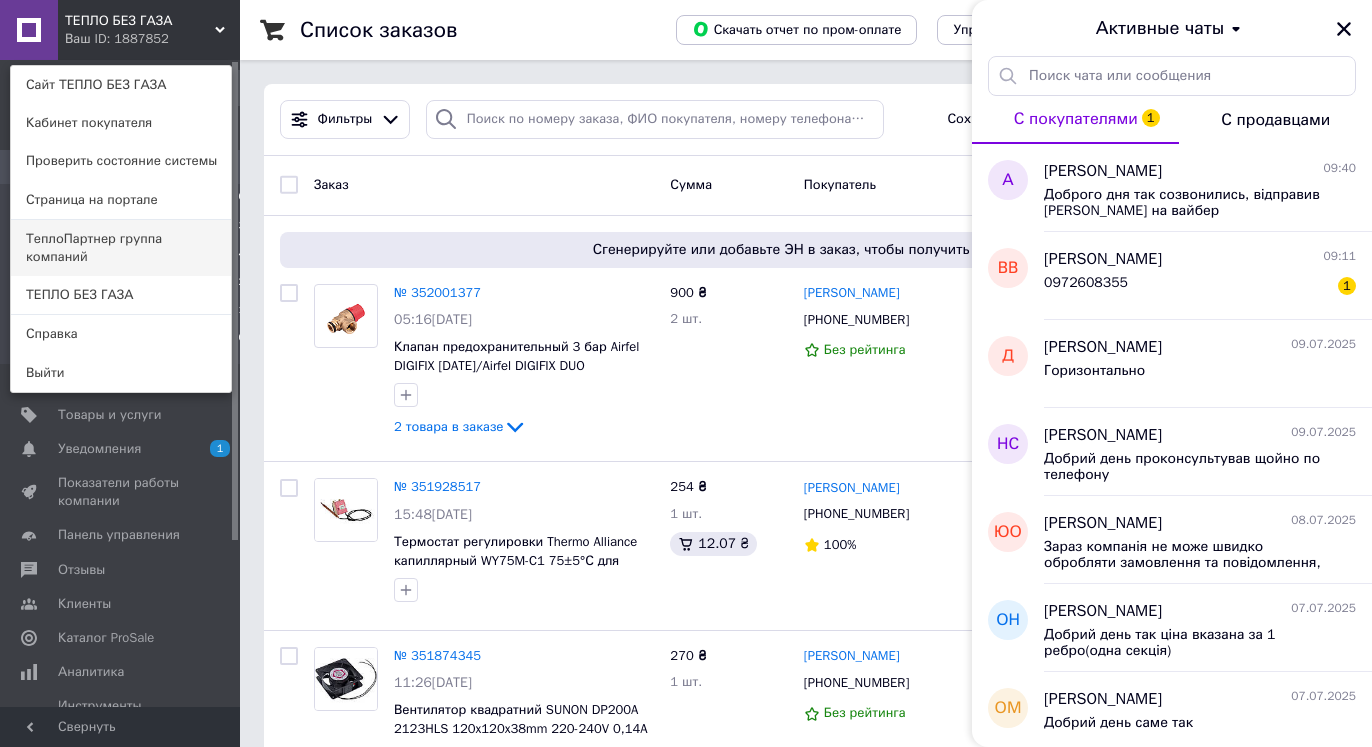 click on "ТеплоПартнер группа компаний" at bounding box center [121, 248] 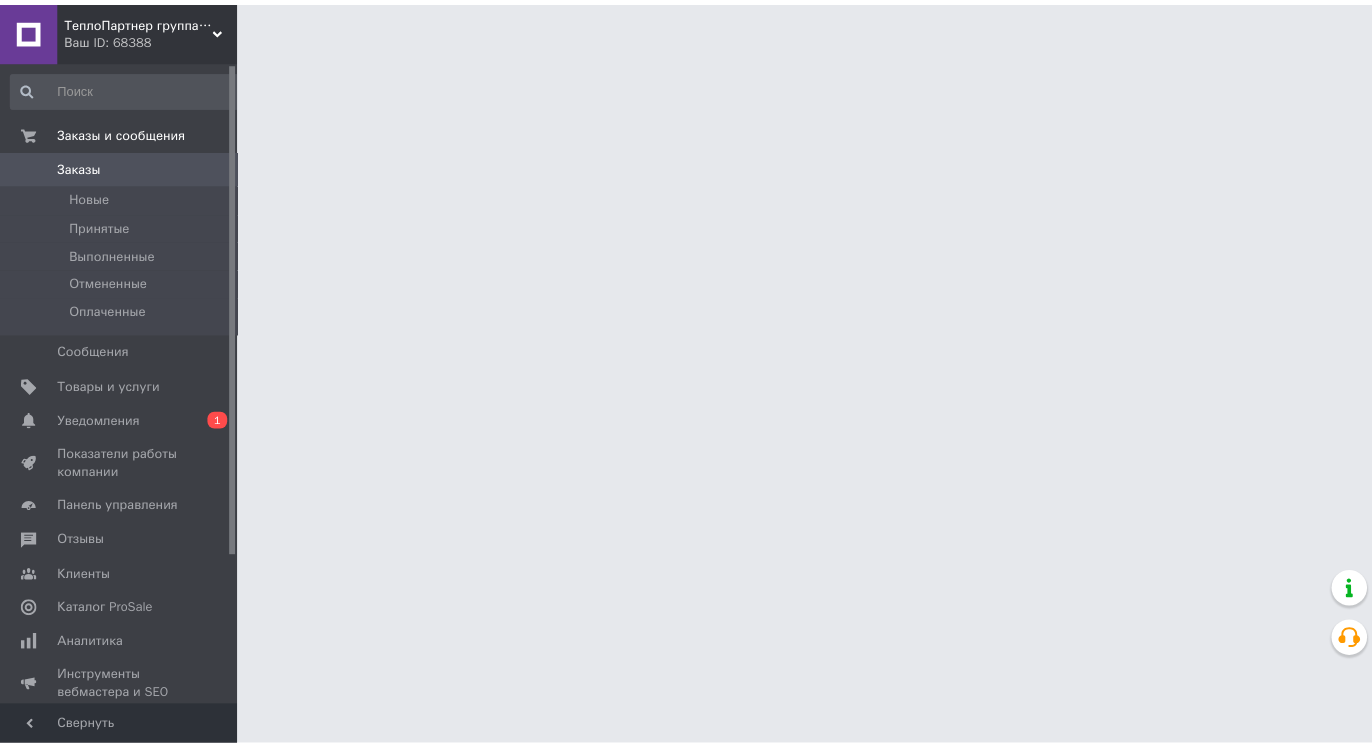 scroll, scrollTop: 0, scrollLeft: 0, axis: both 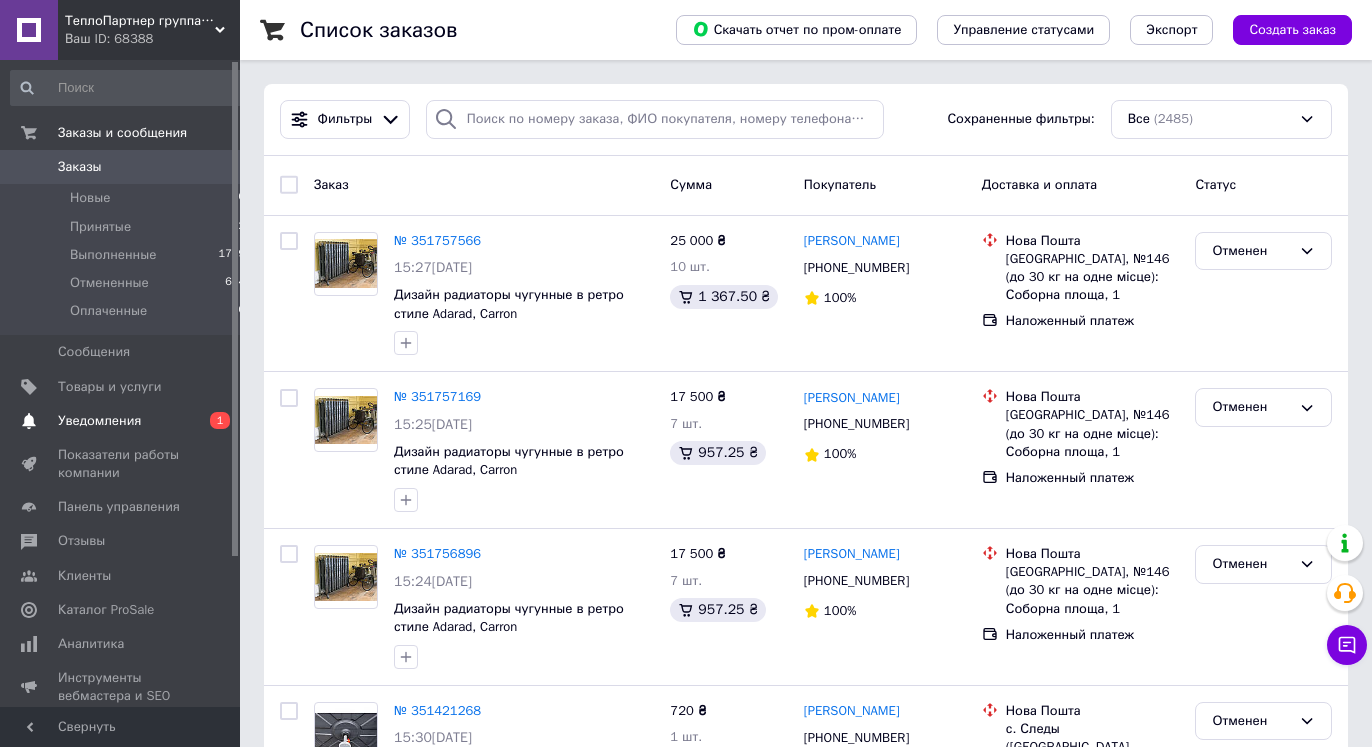 click on "Уведомления" at bounding box center [99, 421] 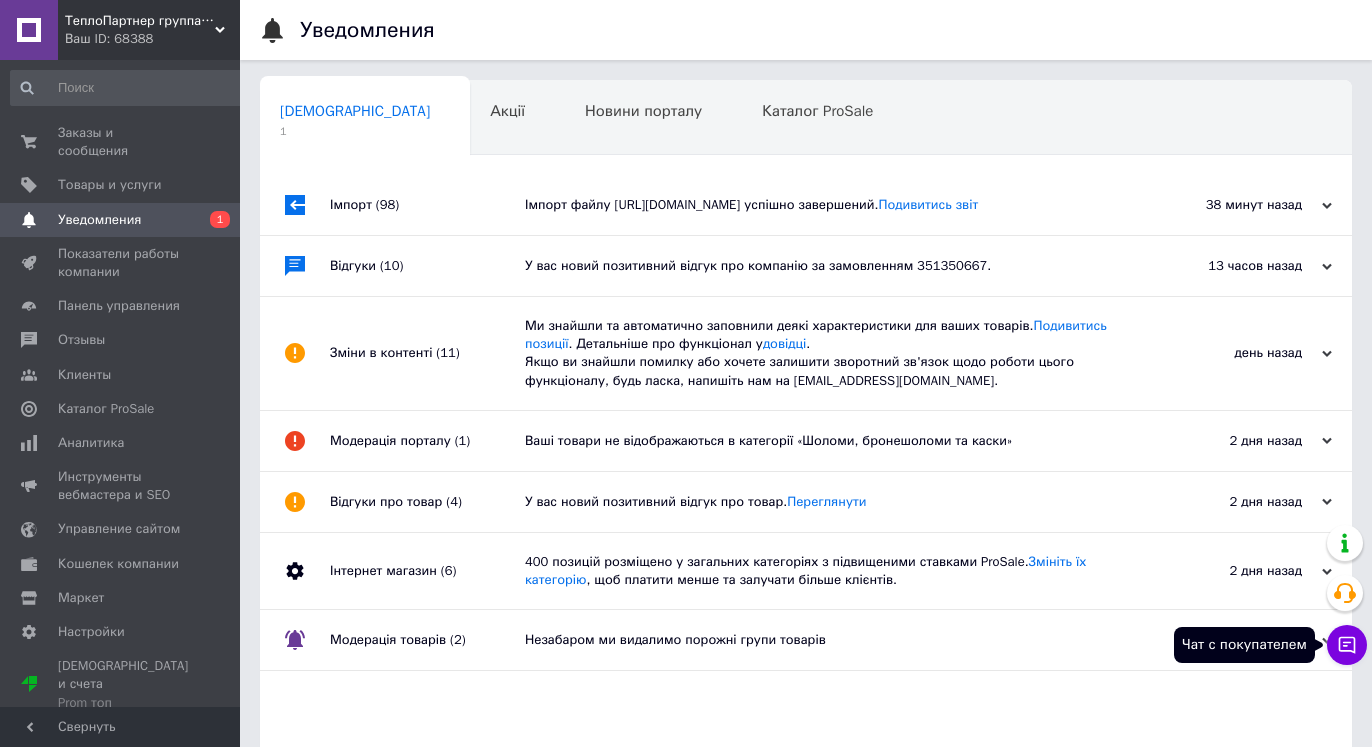 click 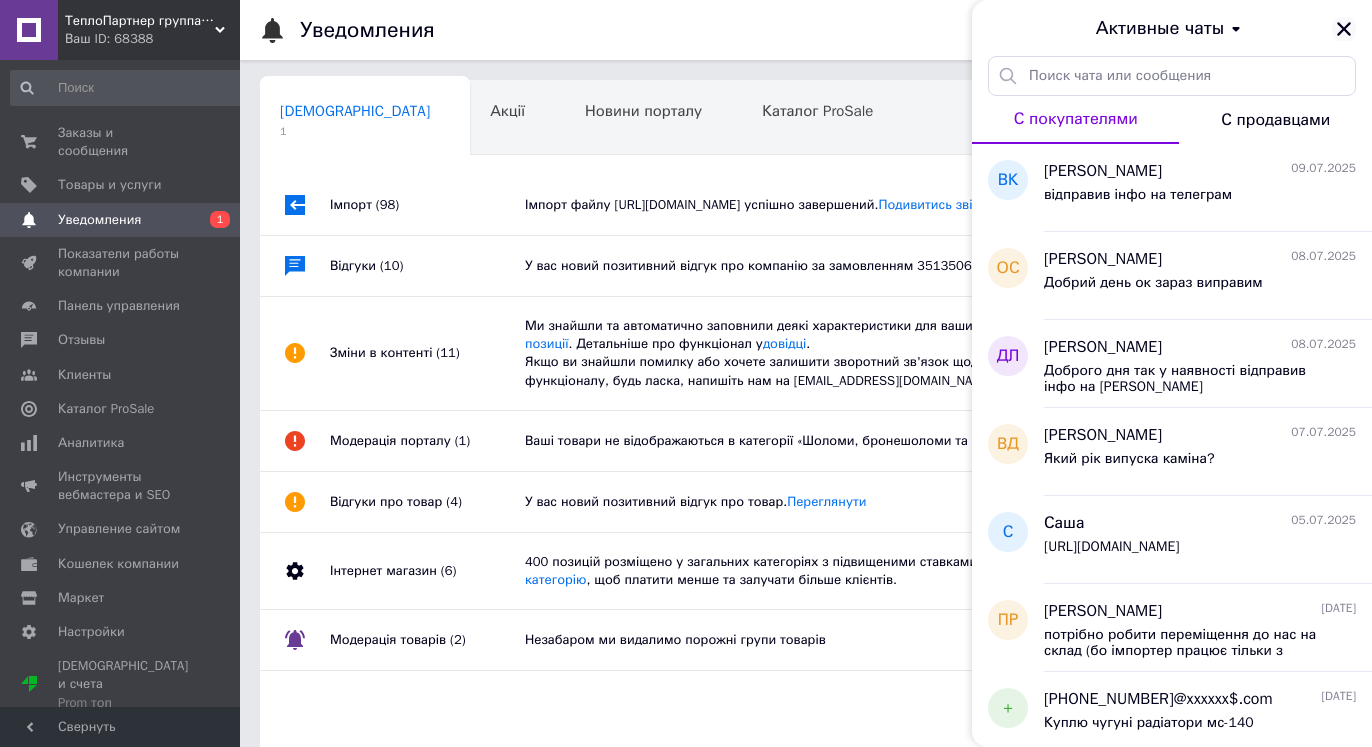 click 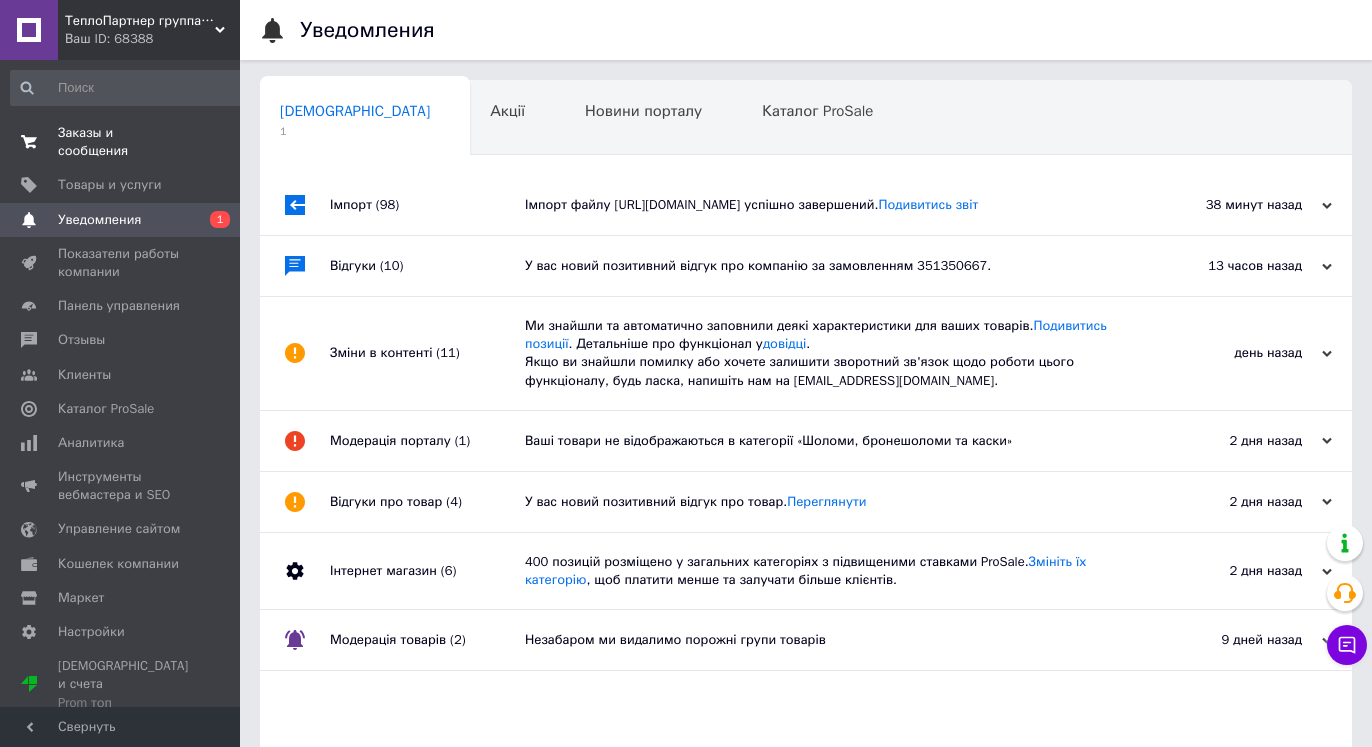 click on "Заказы и сообщения 0 0" at bounding box center [128, 142] 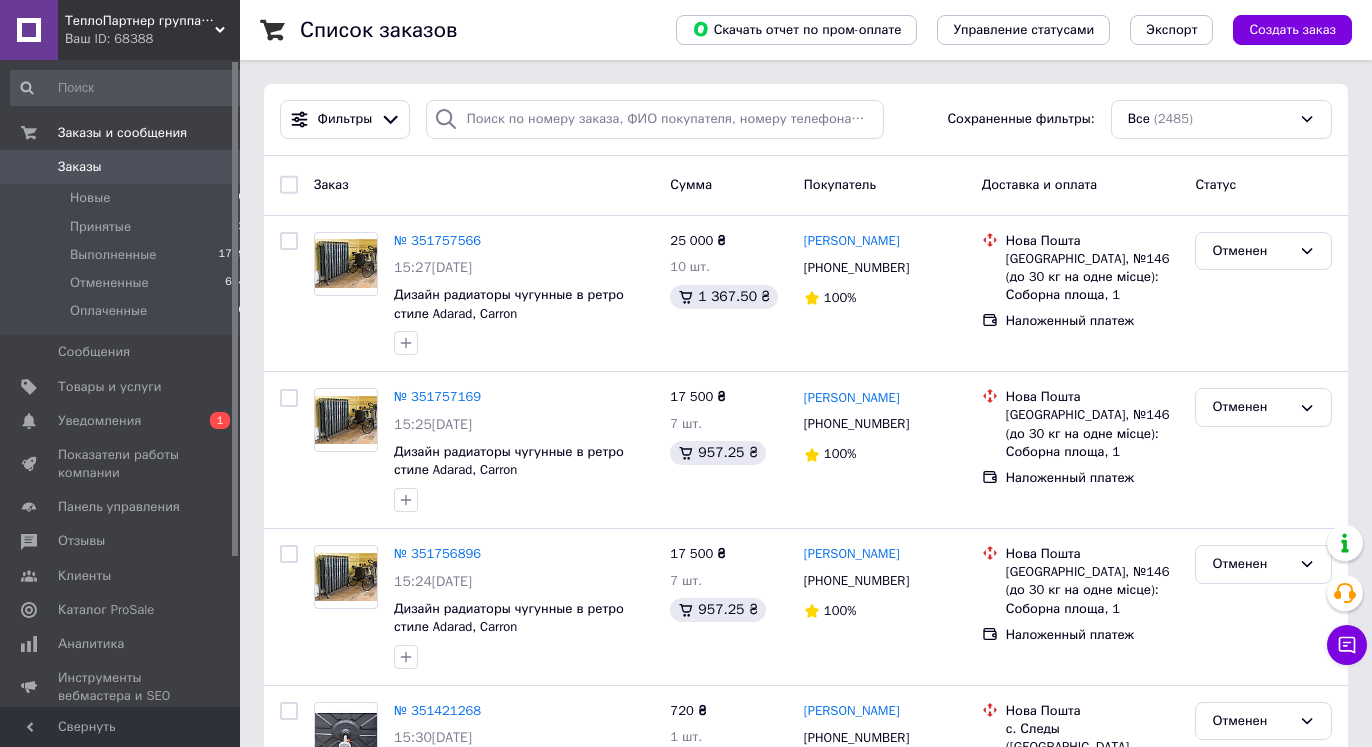 click on "Ваш ID: 68388" at bounding box center [152, 39] 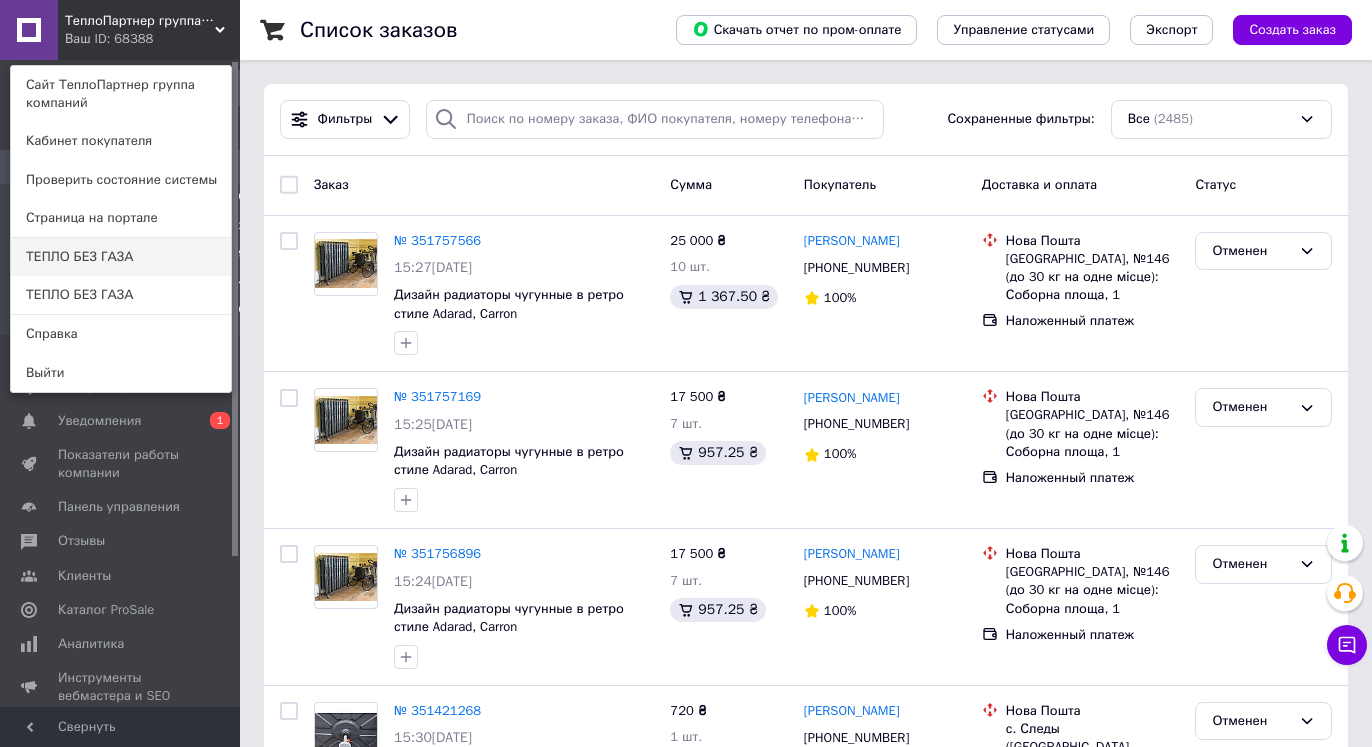 click on "ТЕПЛО БЕЗ ГАЗА" at bounding box center (121, 257) 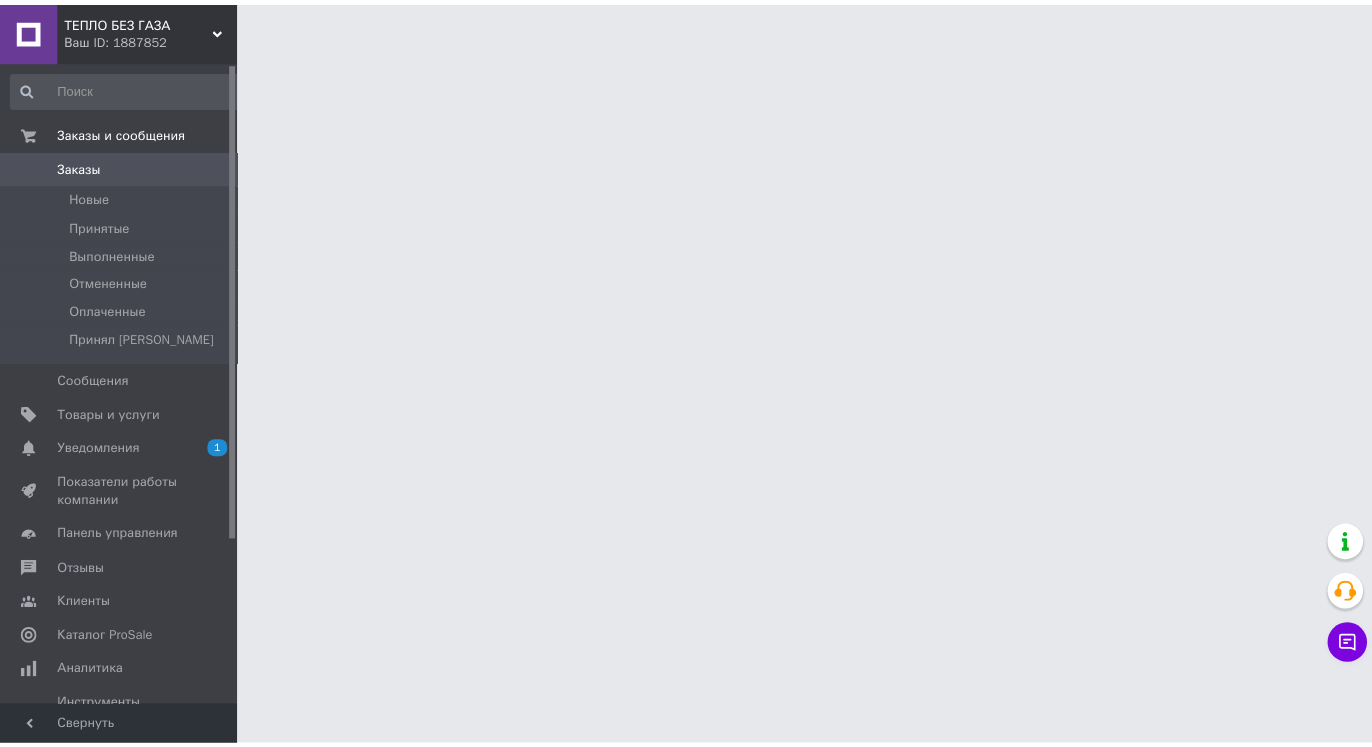 scroll, scrollTop: 0, scrollLeft: 0, axis: both 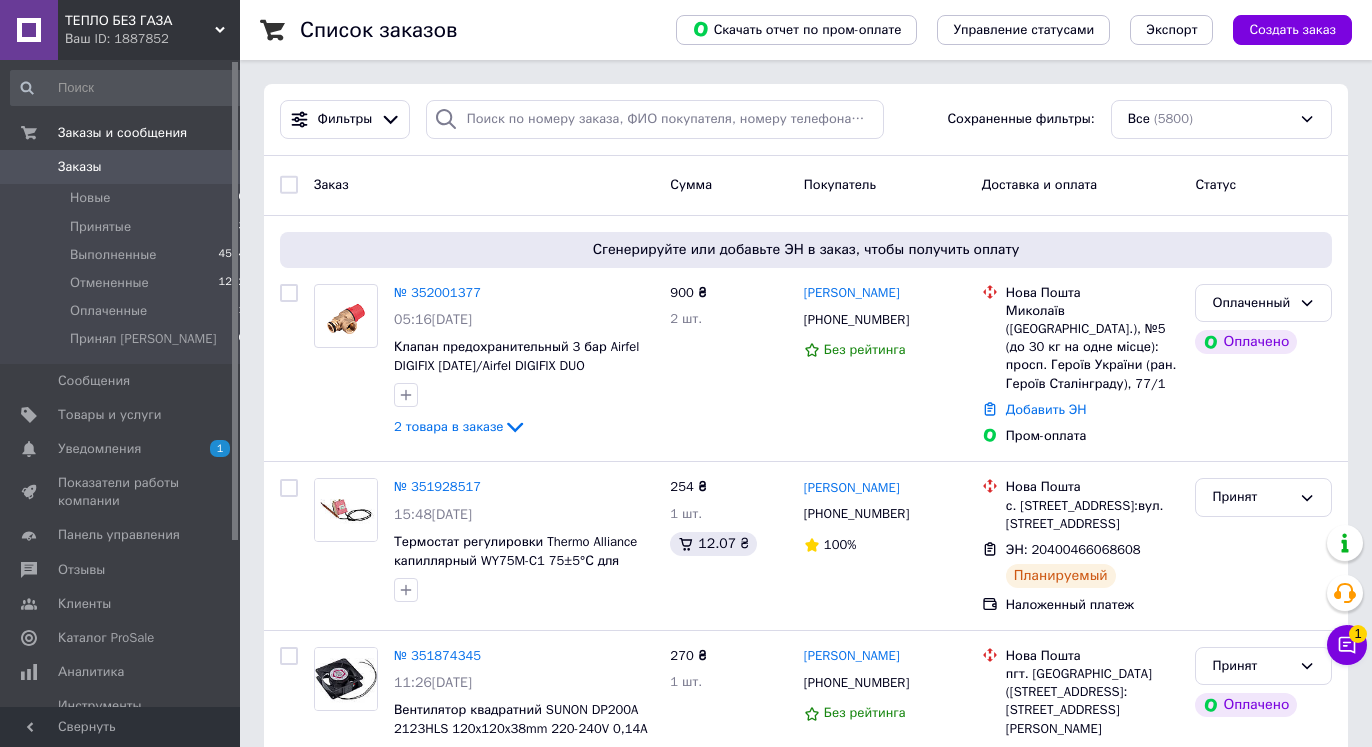 click on "Заказы" at bounding box center [80, 167] 